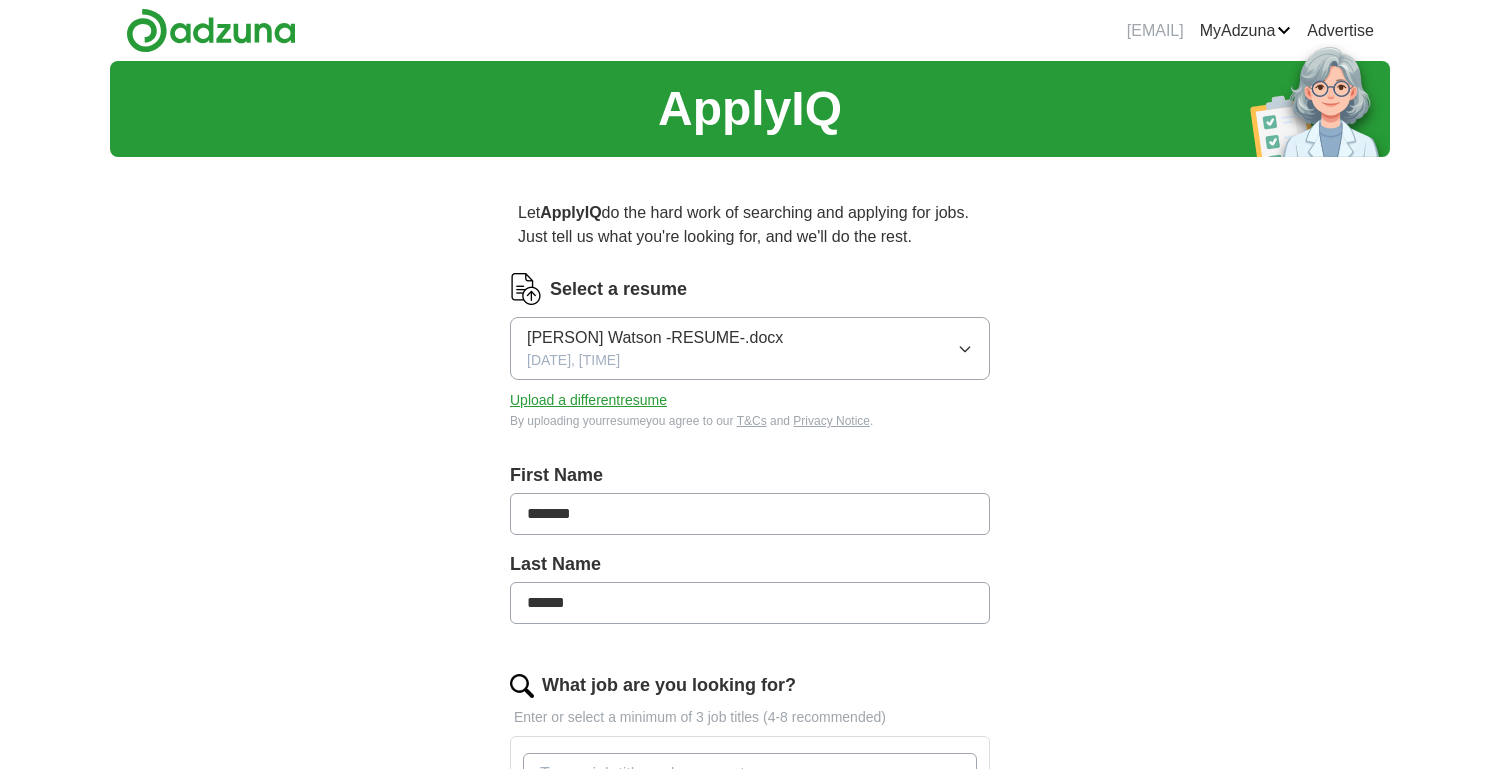 scroll, scrollTop: 0, scrollLeft: 0, axis: both 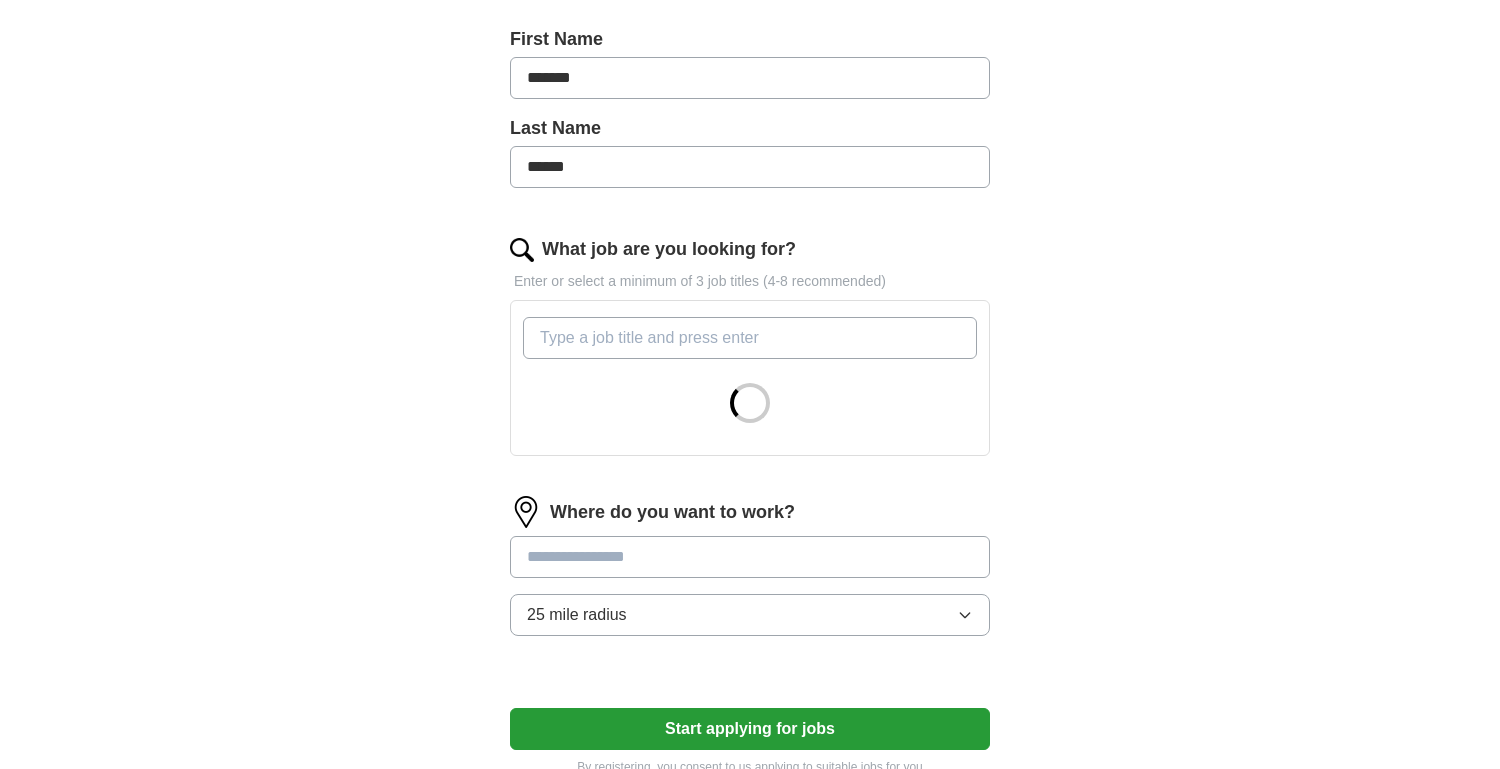 click at bounding box center (750, 557) 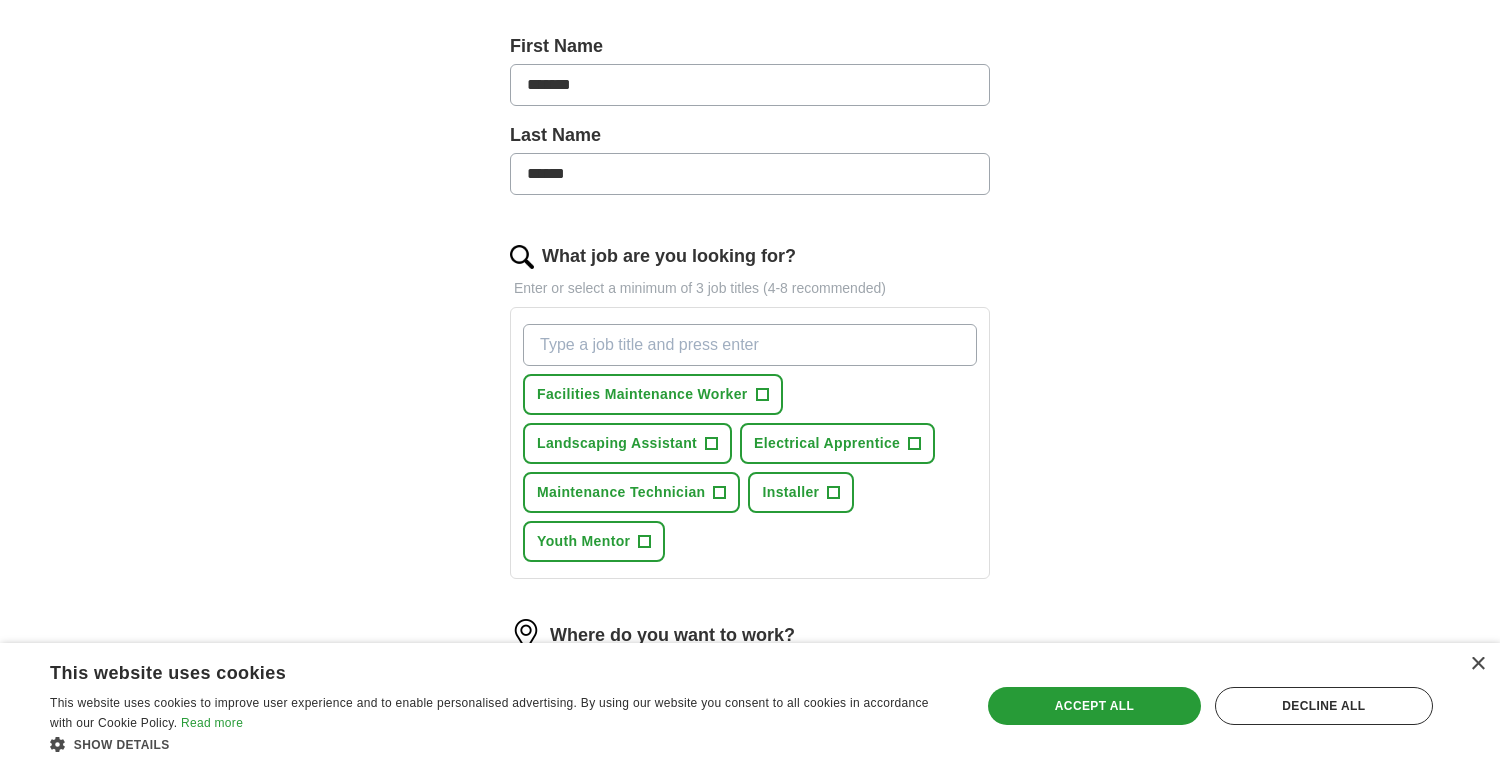 scroll, scrollTop: 431, scrollLeft: 0, axis: vertical 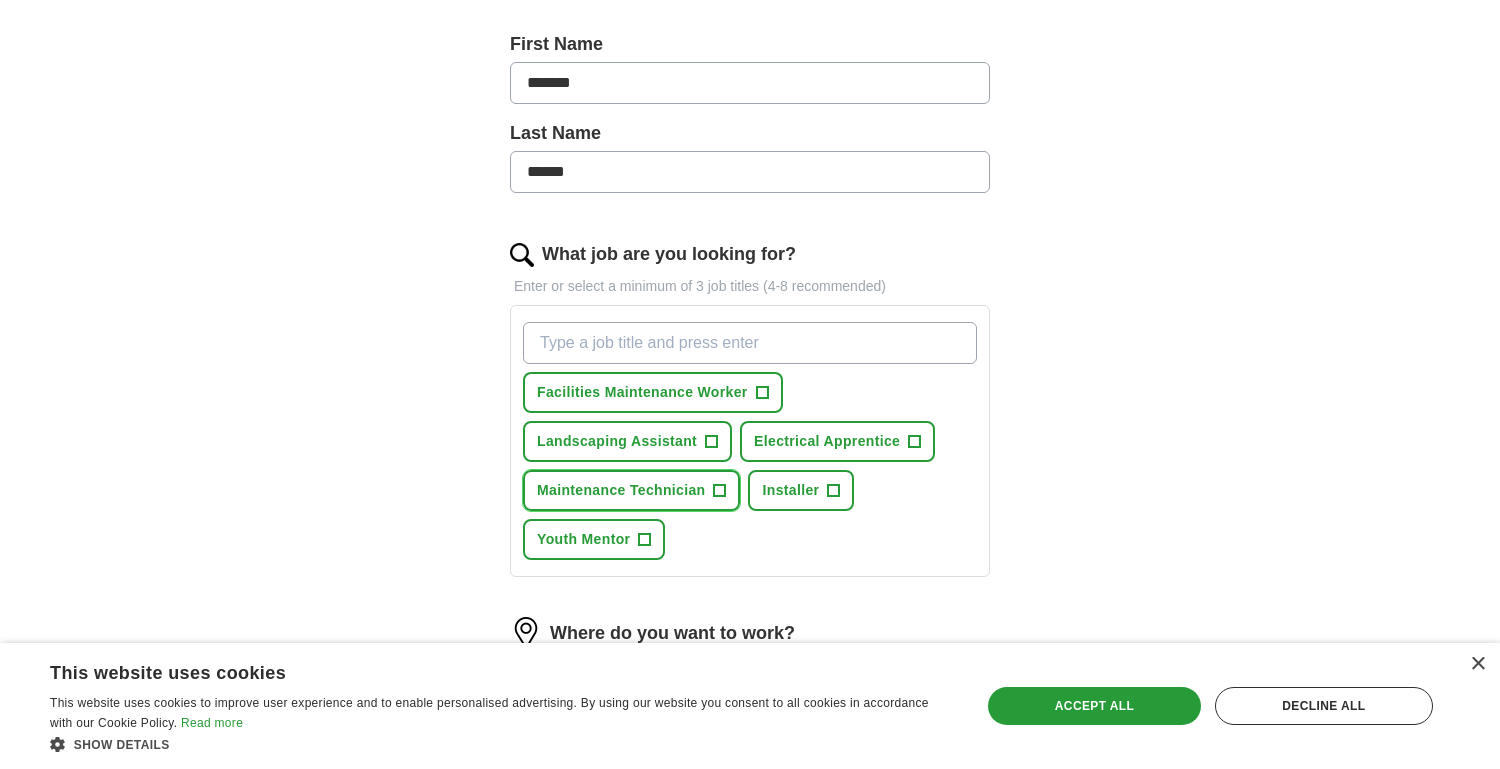 click on "Maintenance Technician +" at bounding box center [631, 490] 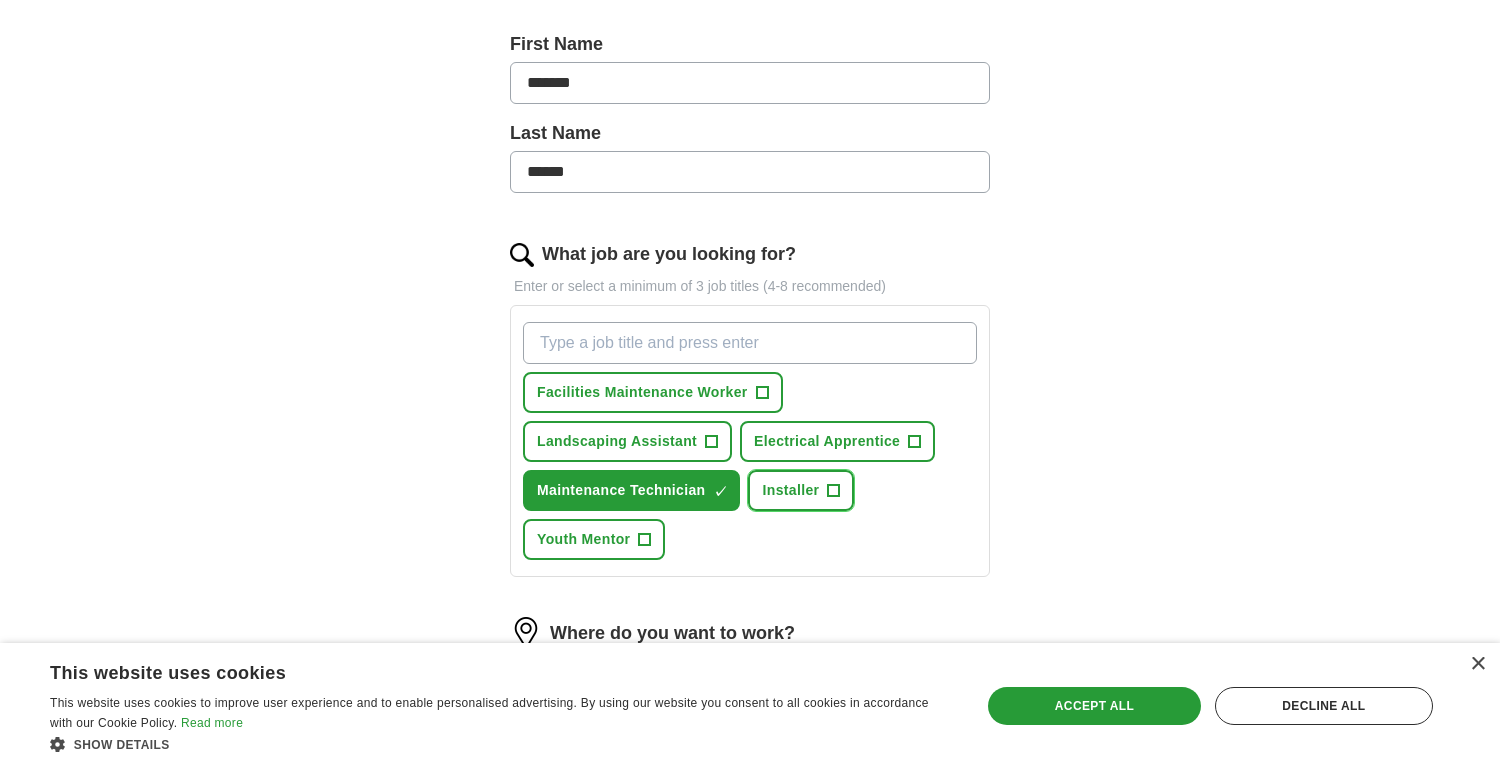 click on "Installer +" at bounding box center [801, 490] 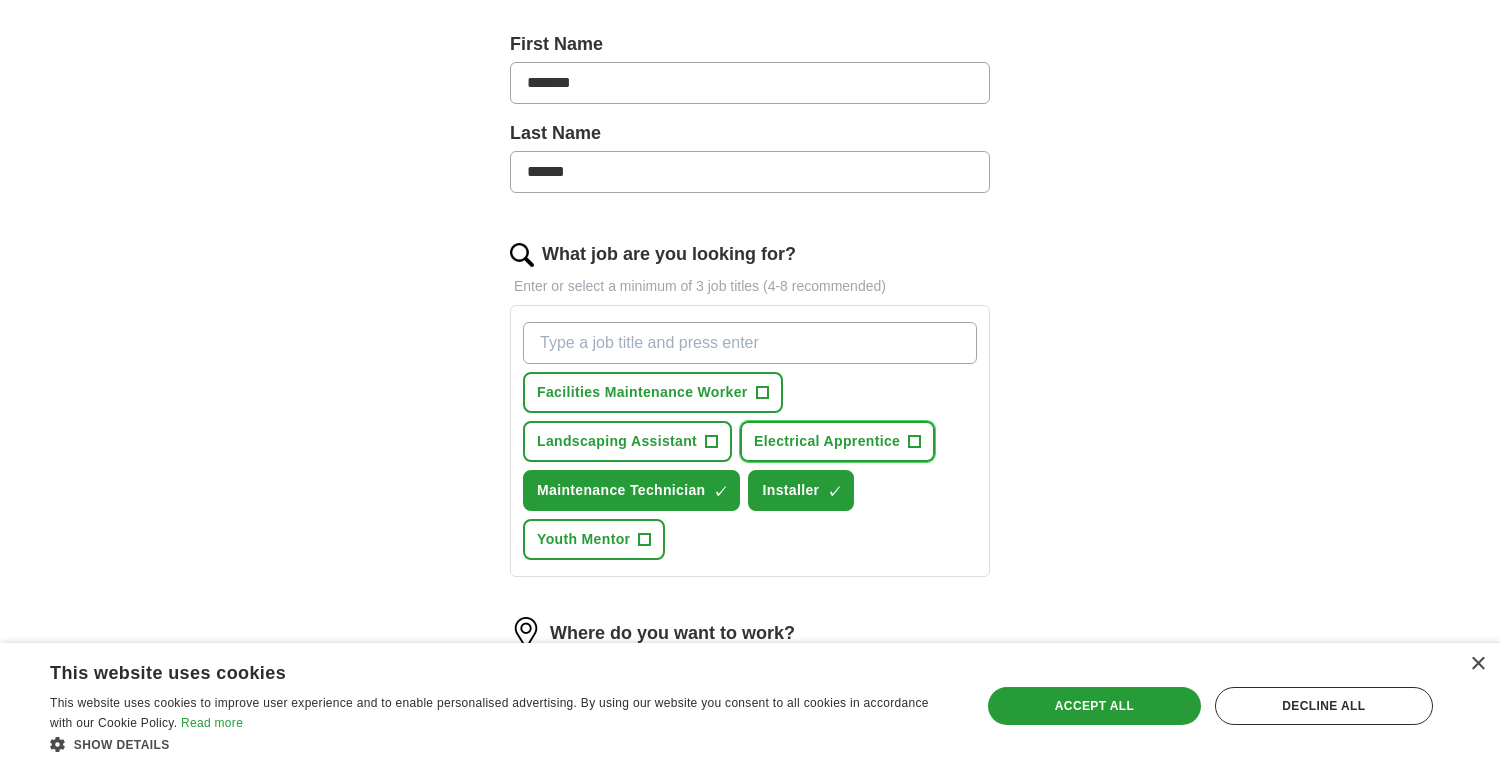 click on "Electrical Apprentice" at bounding box center (827, 441) 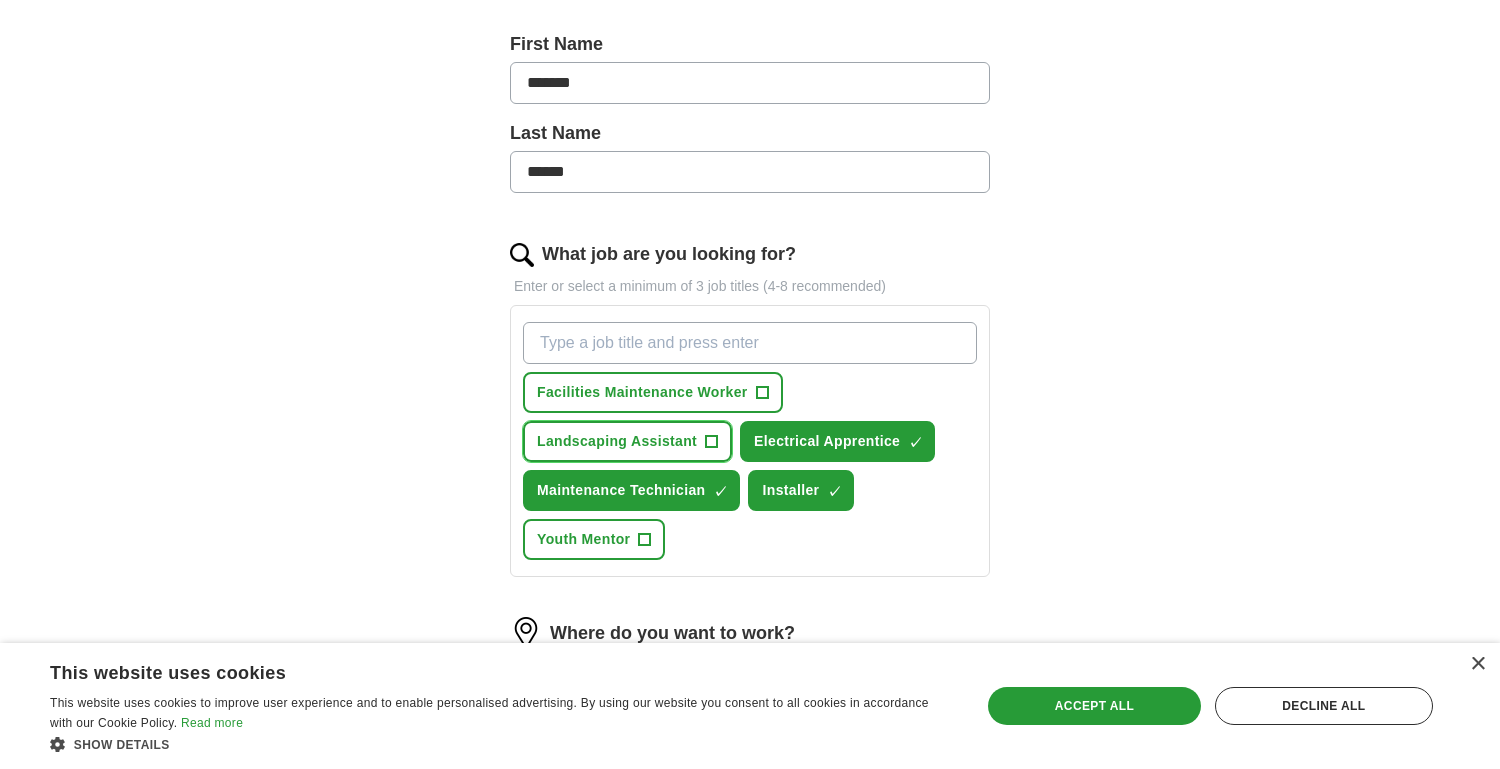 click on "+" at bounding box center [712, 442] 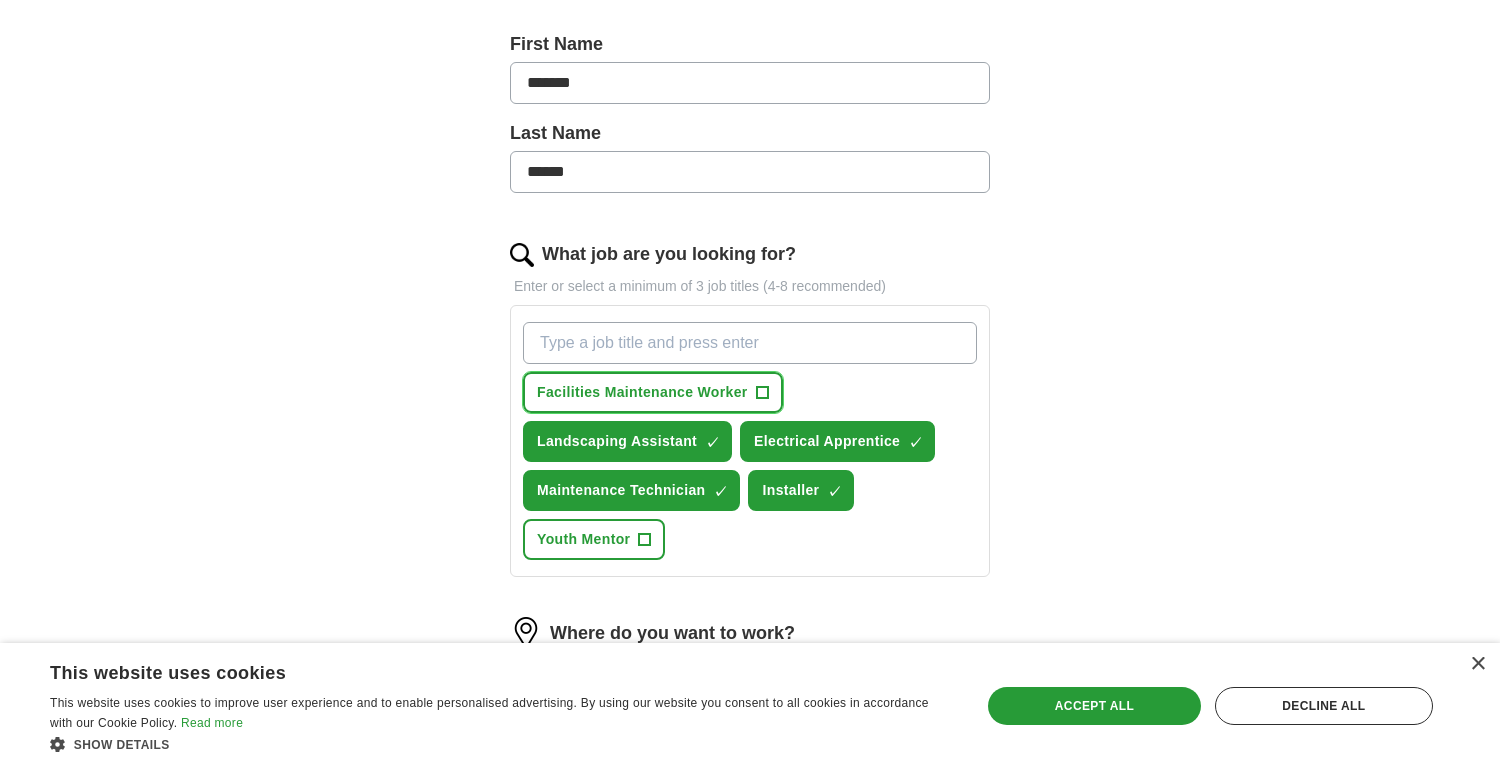 click on "Facilities Maintenance Worker" at bounding box center [642, 392] 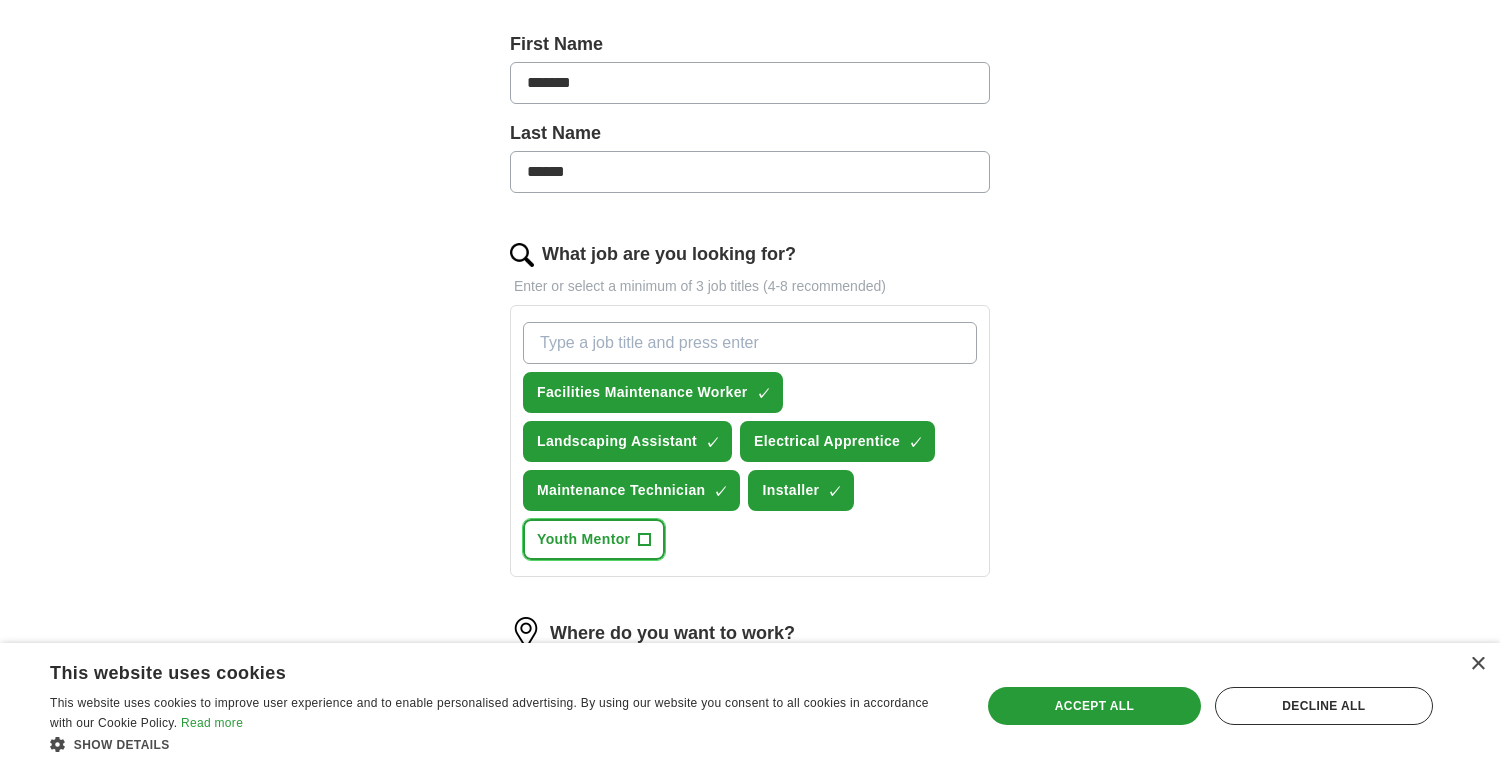 click on "+" at bounding box center (645, 540) 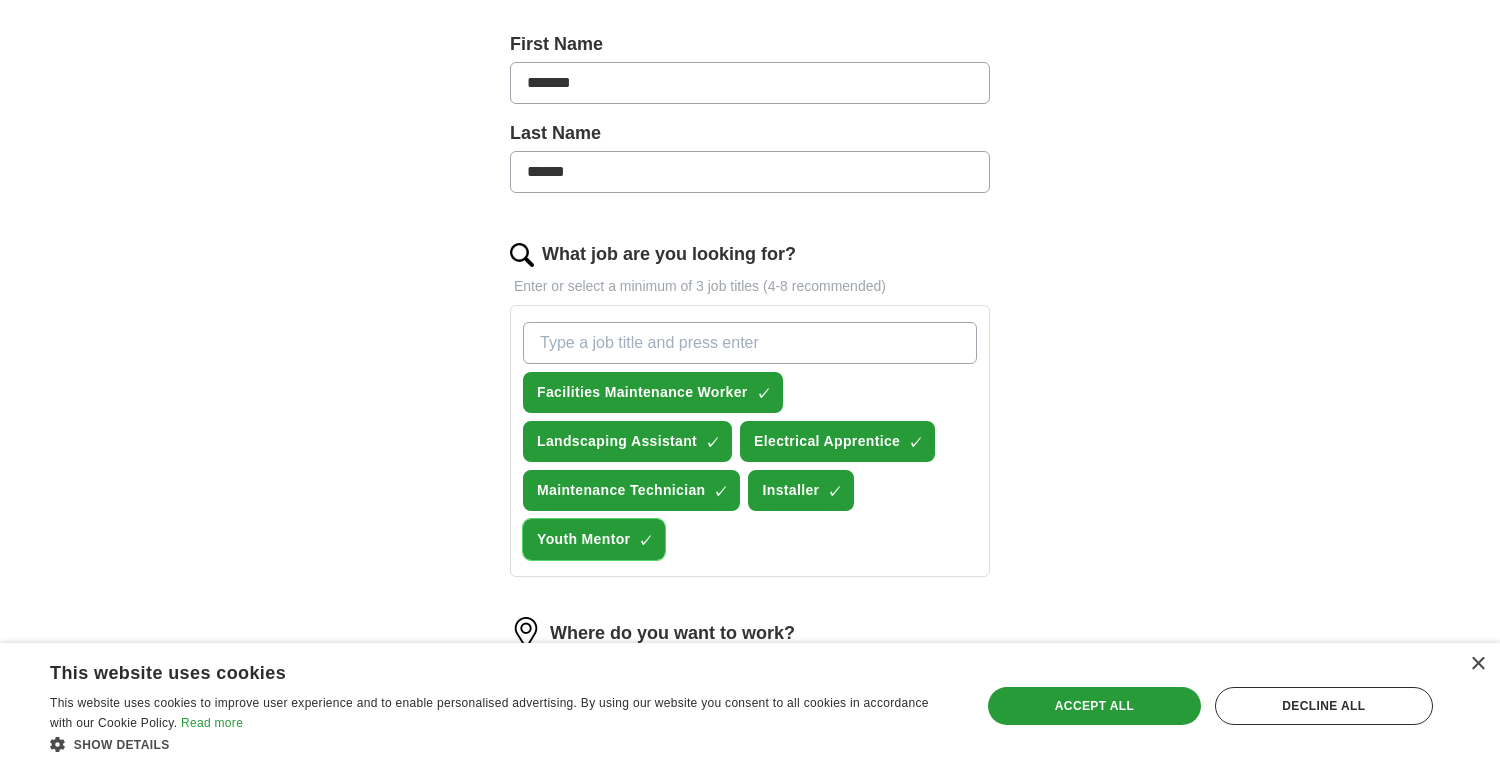 click on "Youth Mentor" at bounding box center (583, 539) 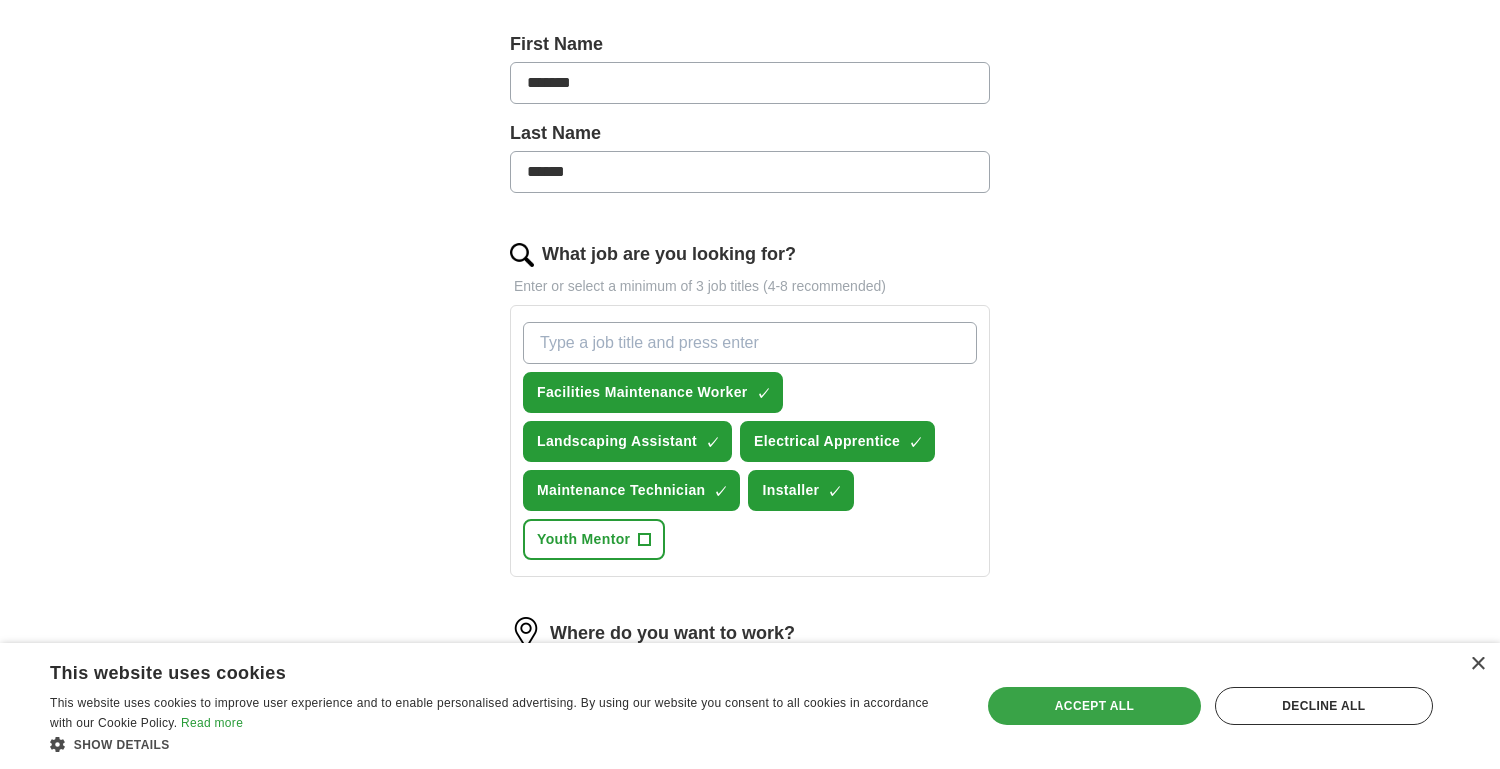 click on "Accept all" at bounding box center (1094, 706) 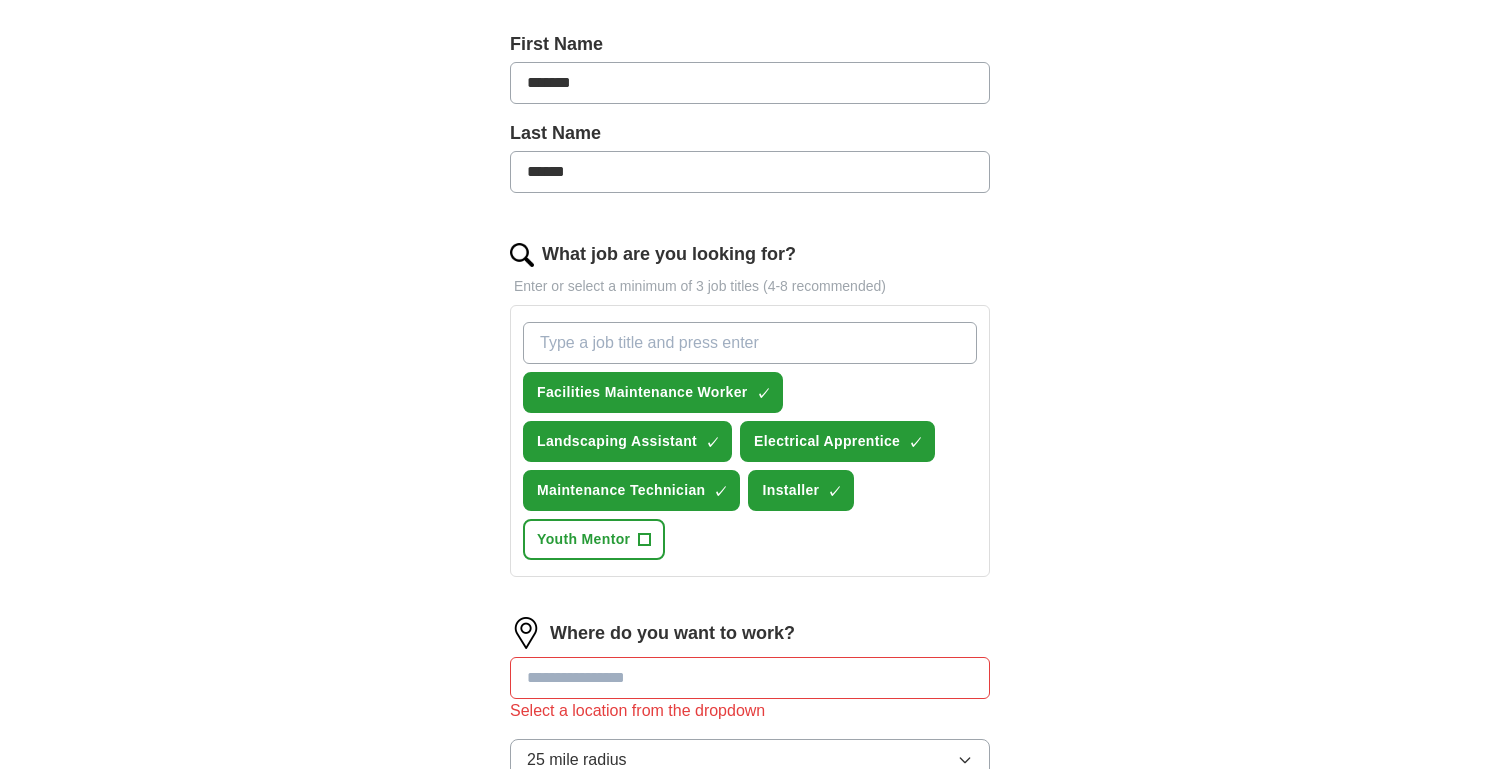 click at bounding box center [750, 678] 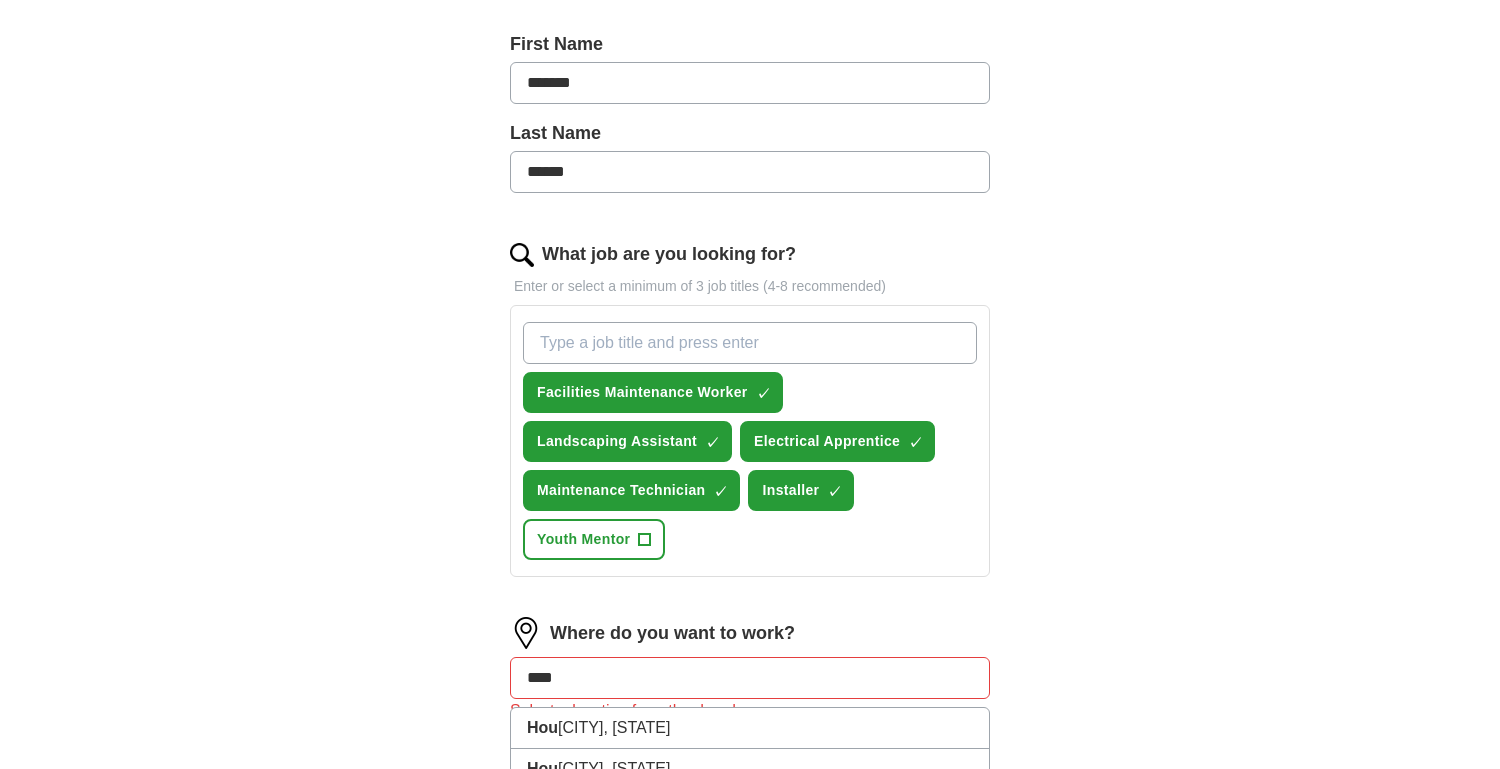 type on "*****" 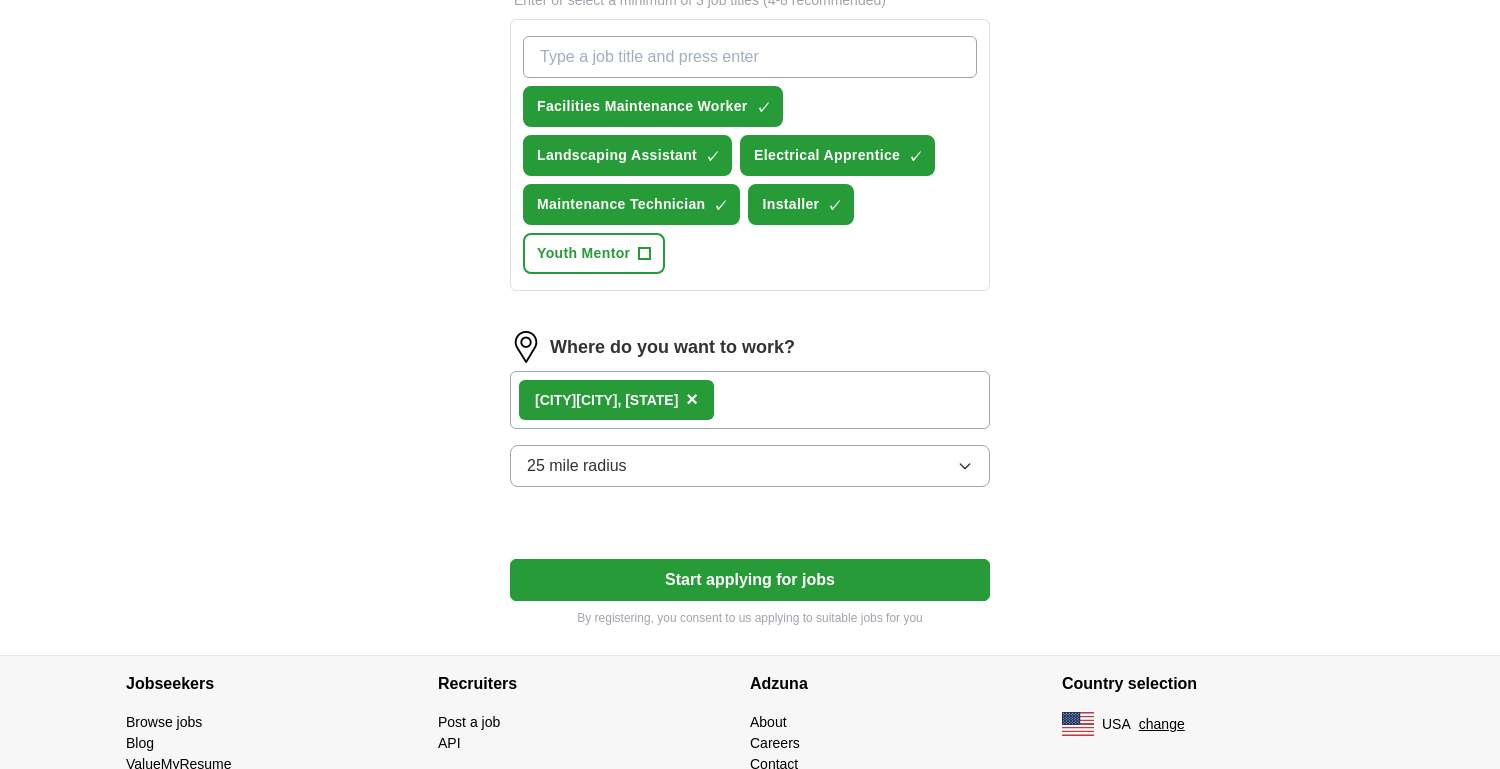 scroll, scrollTop: 787, scrollLeft: 0, axis: vertical 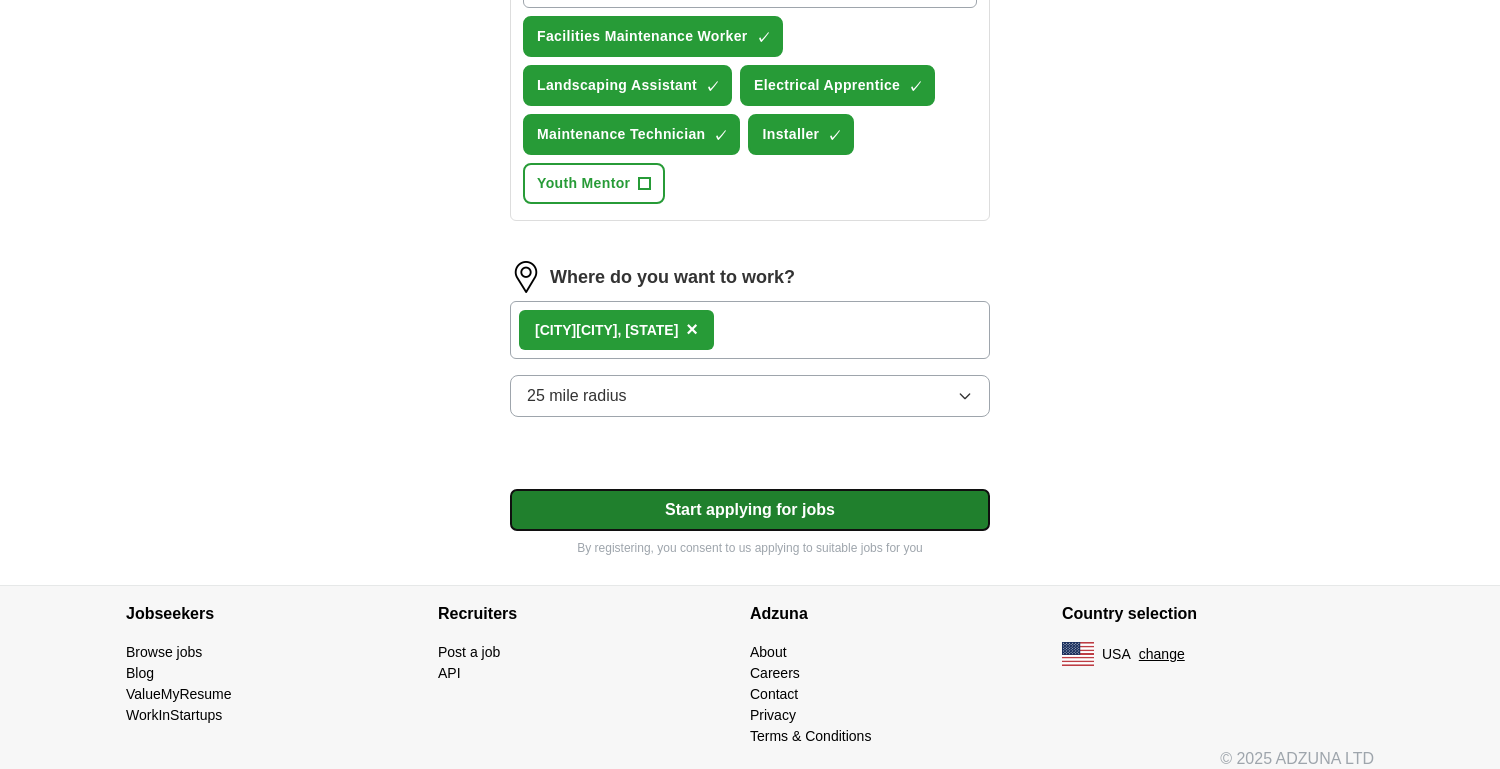 click on "Start applying for jobs" at bounding box center [750, 510] 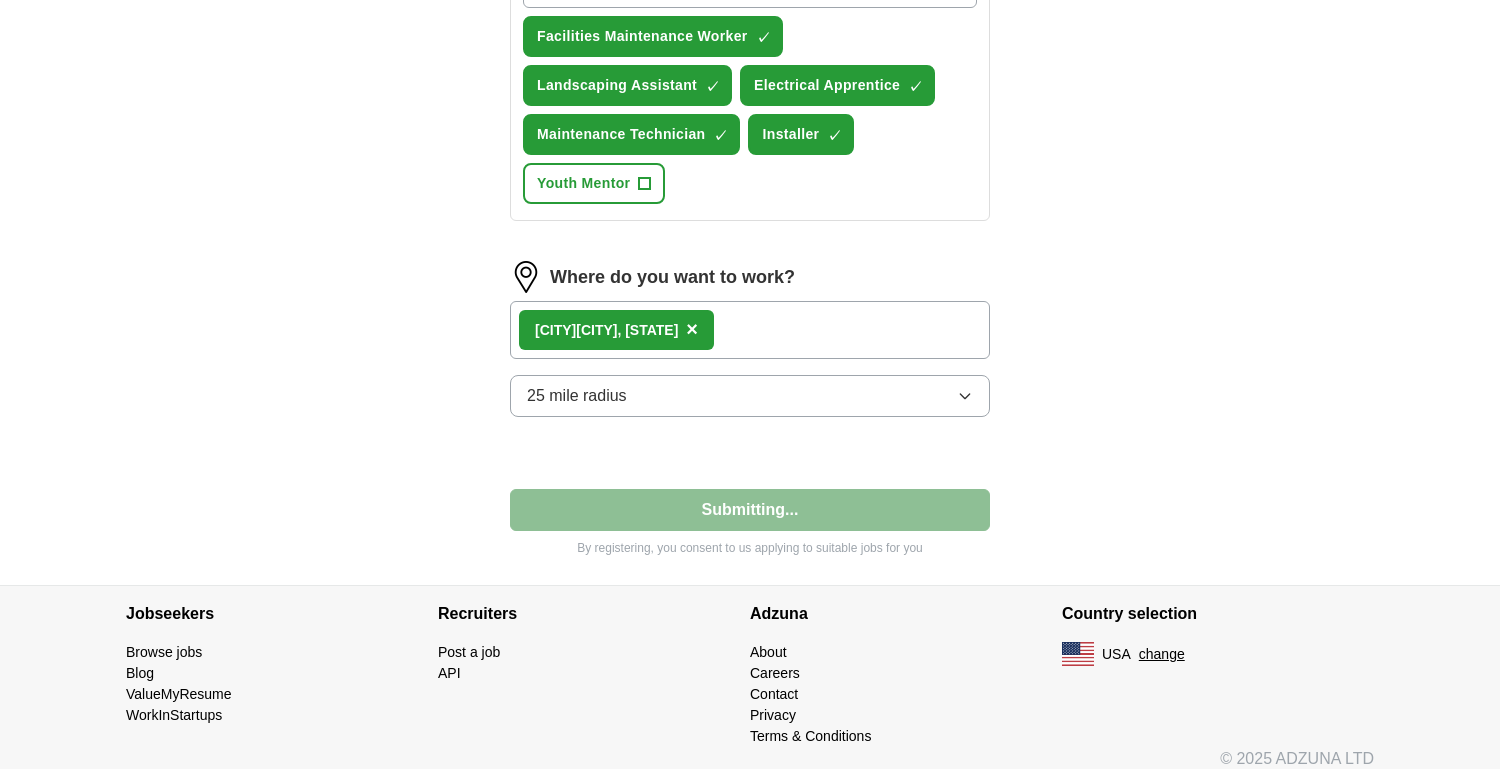 select on "**" 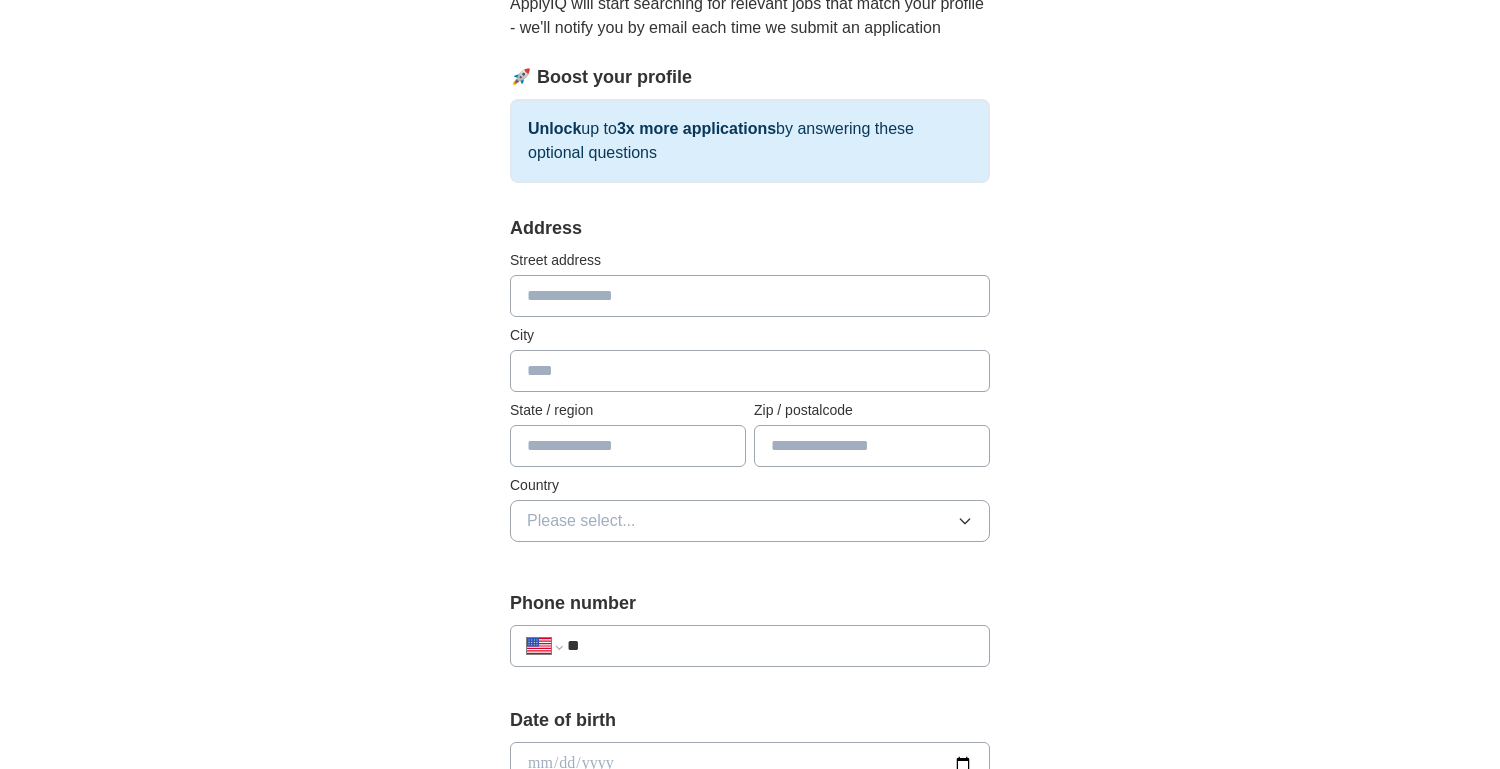 scroll, scrollTop: 271, scrollLeft: 0, axis: vertical 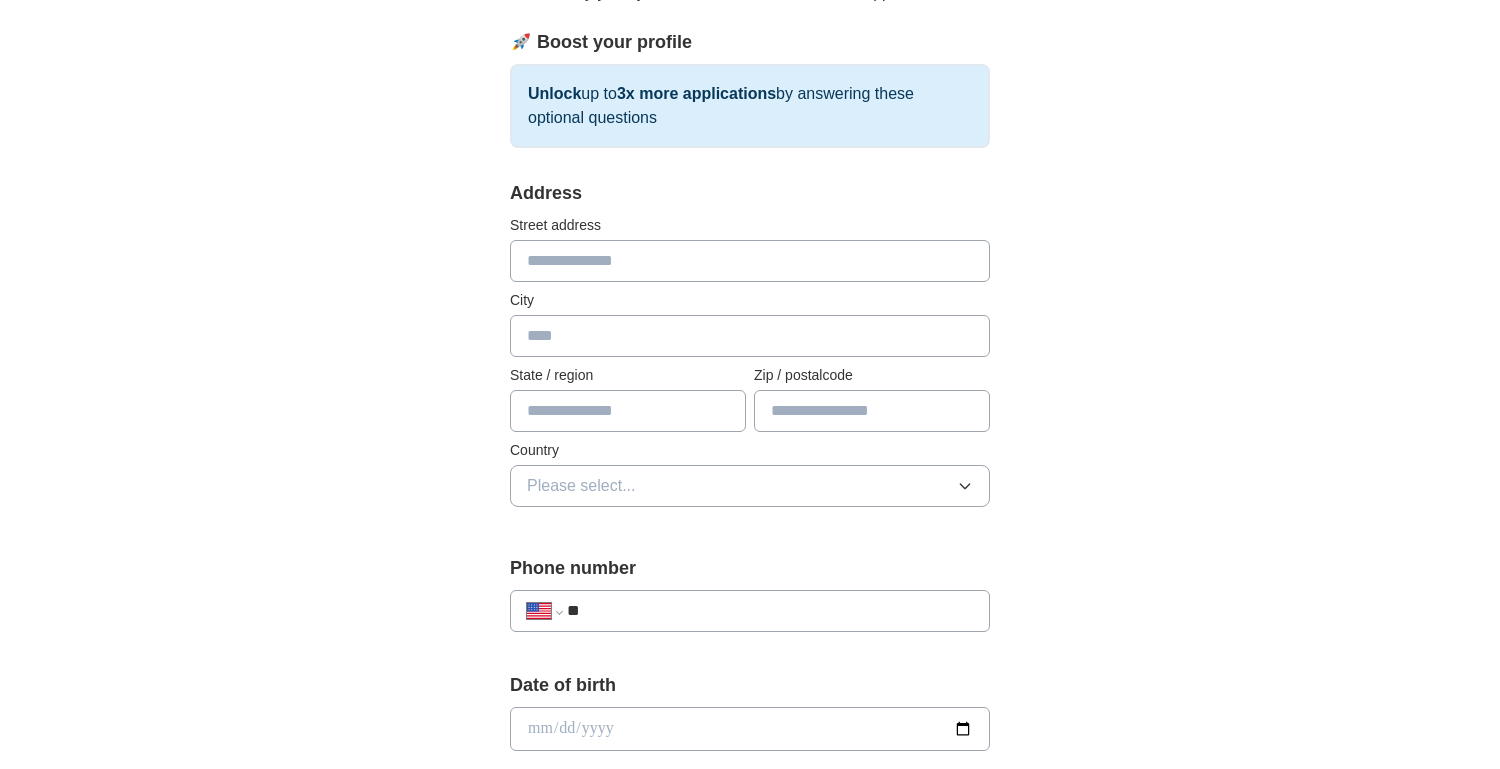 click on "City" at bounding box center [750, 300] 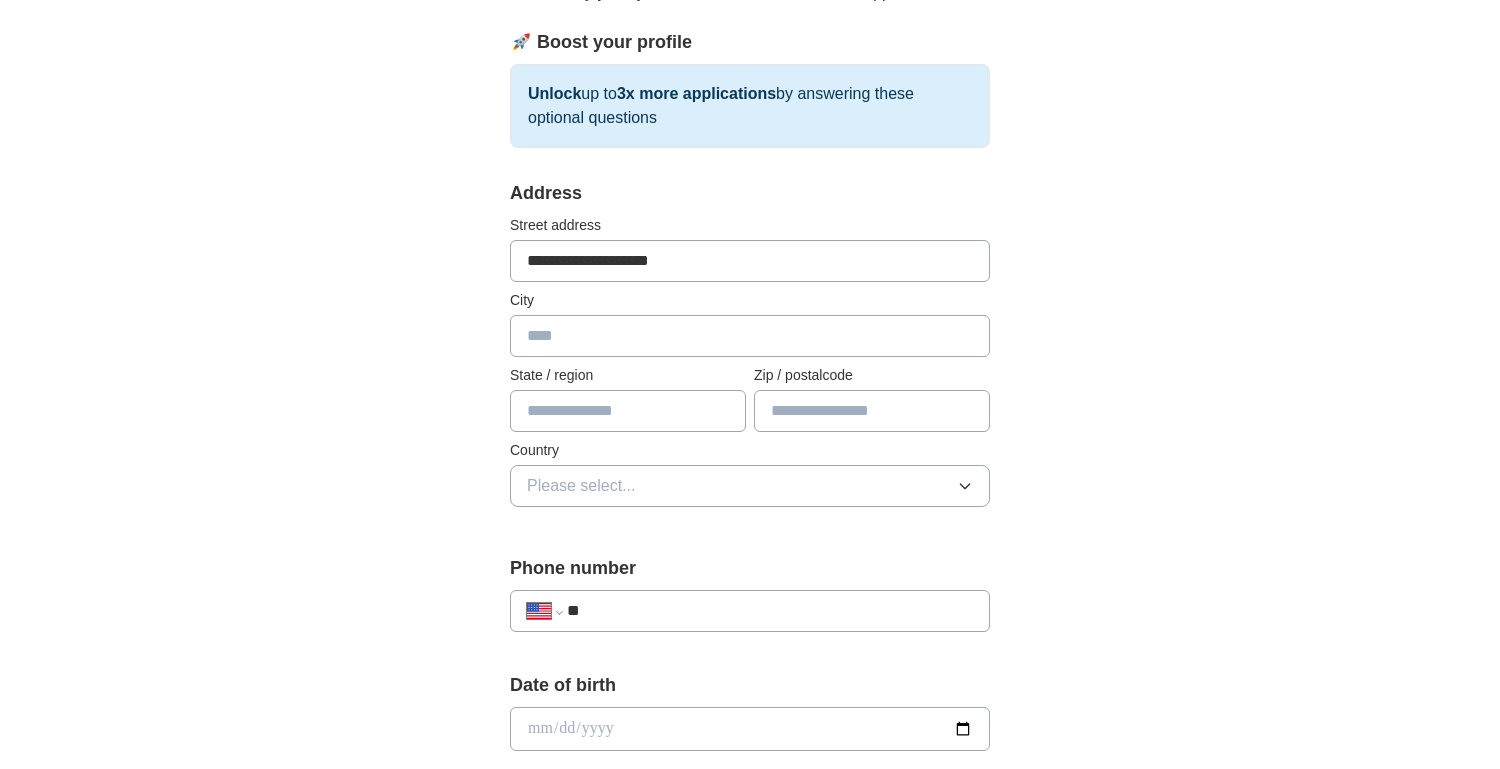 type on "********" 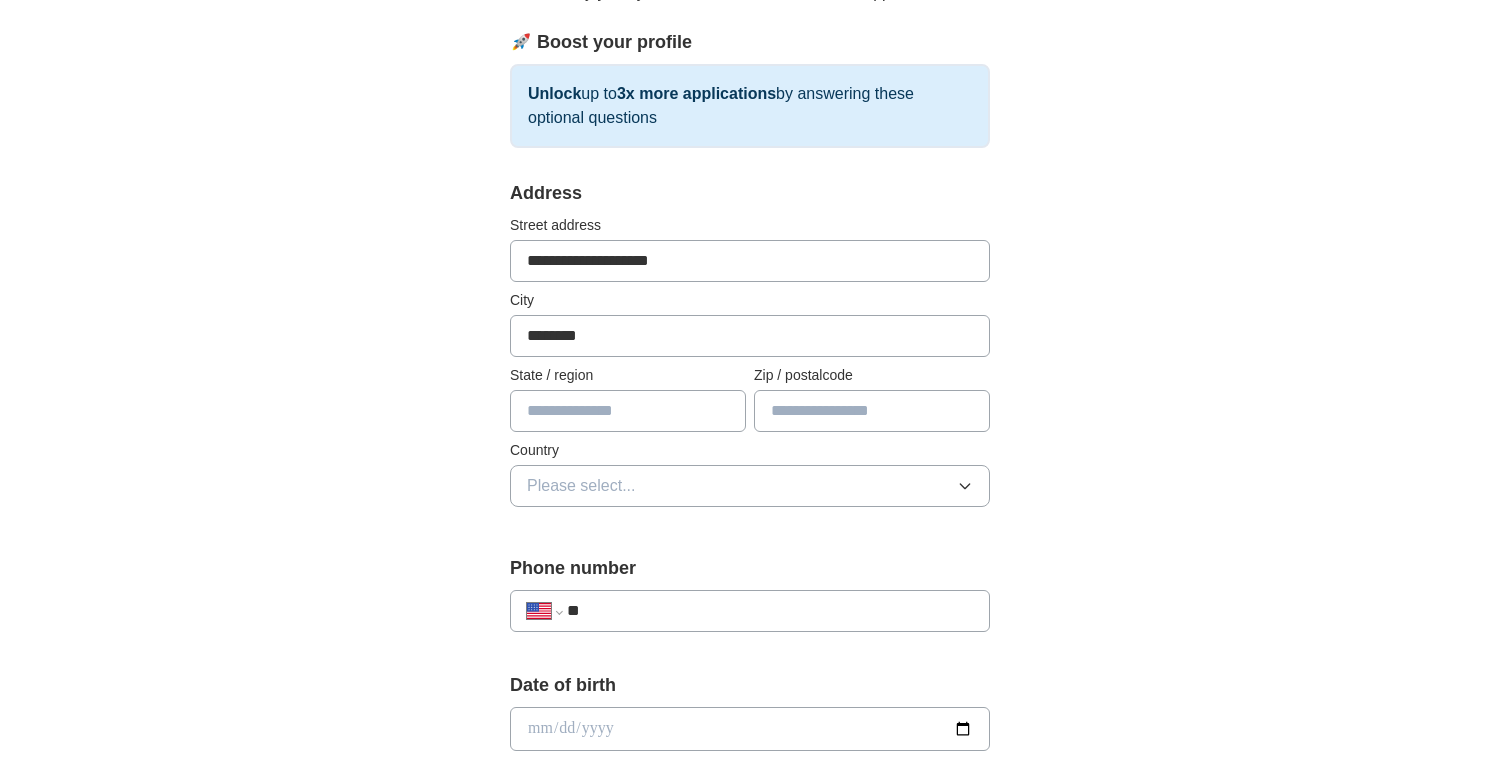 type on "**" 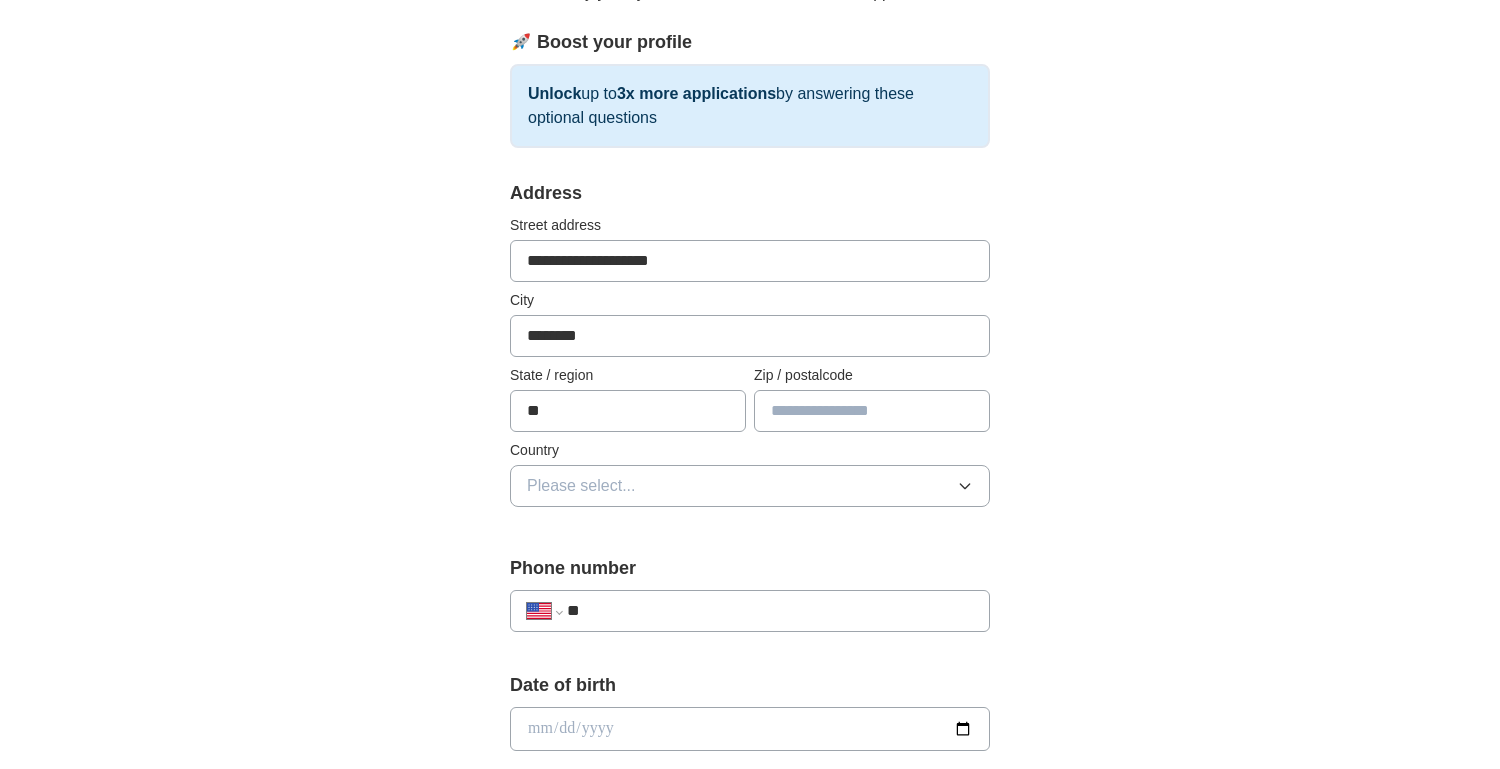 type on "*****" 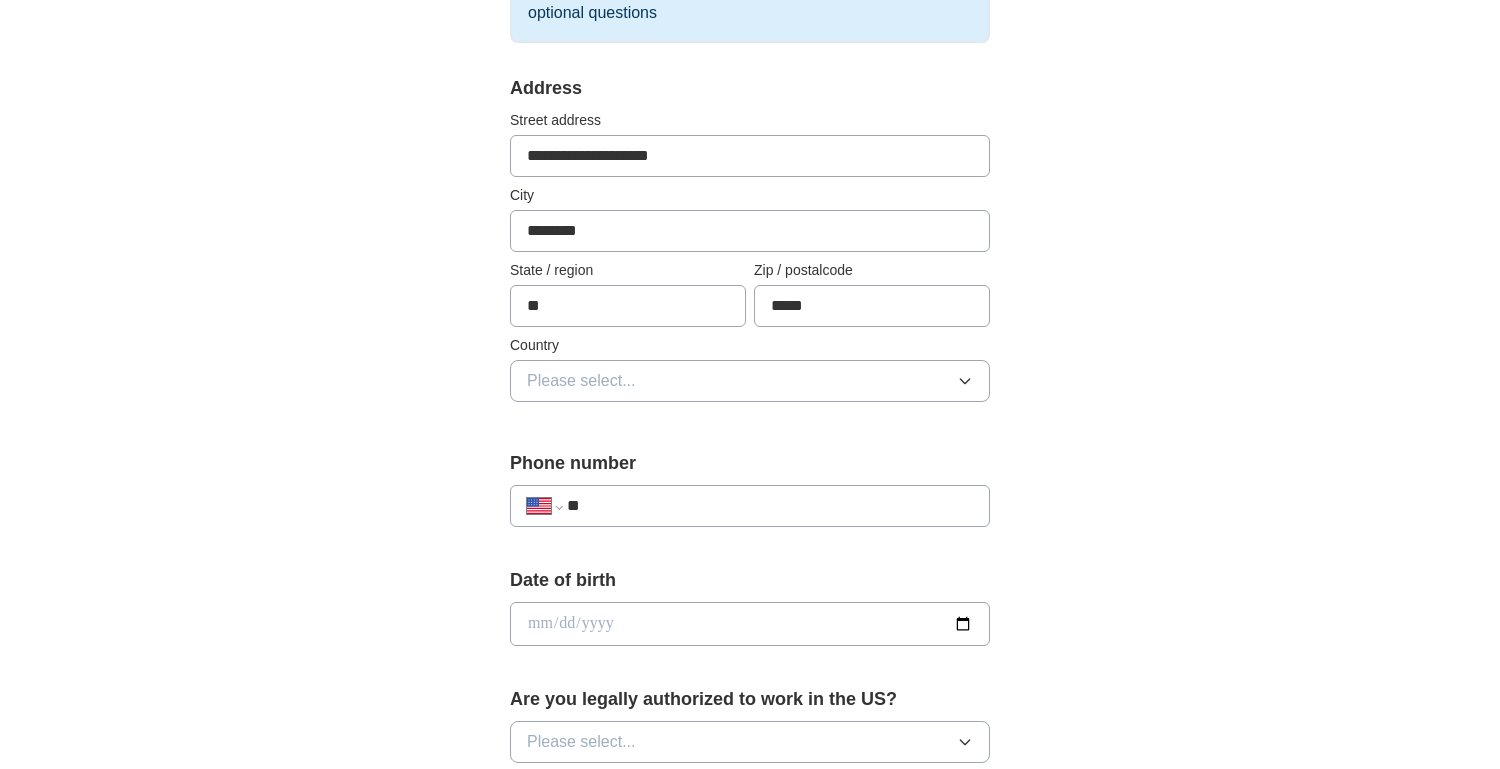 scroll, scrollTop: 377, scrollLeft: 0, axis: vertical 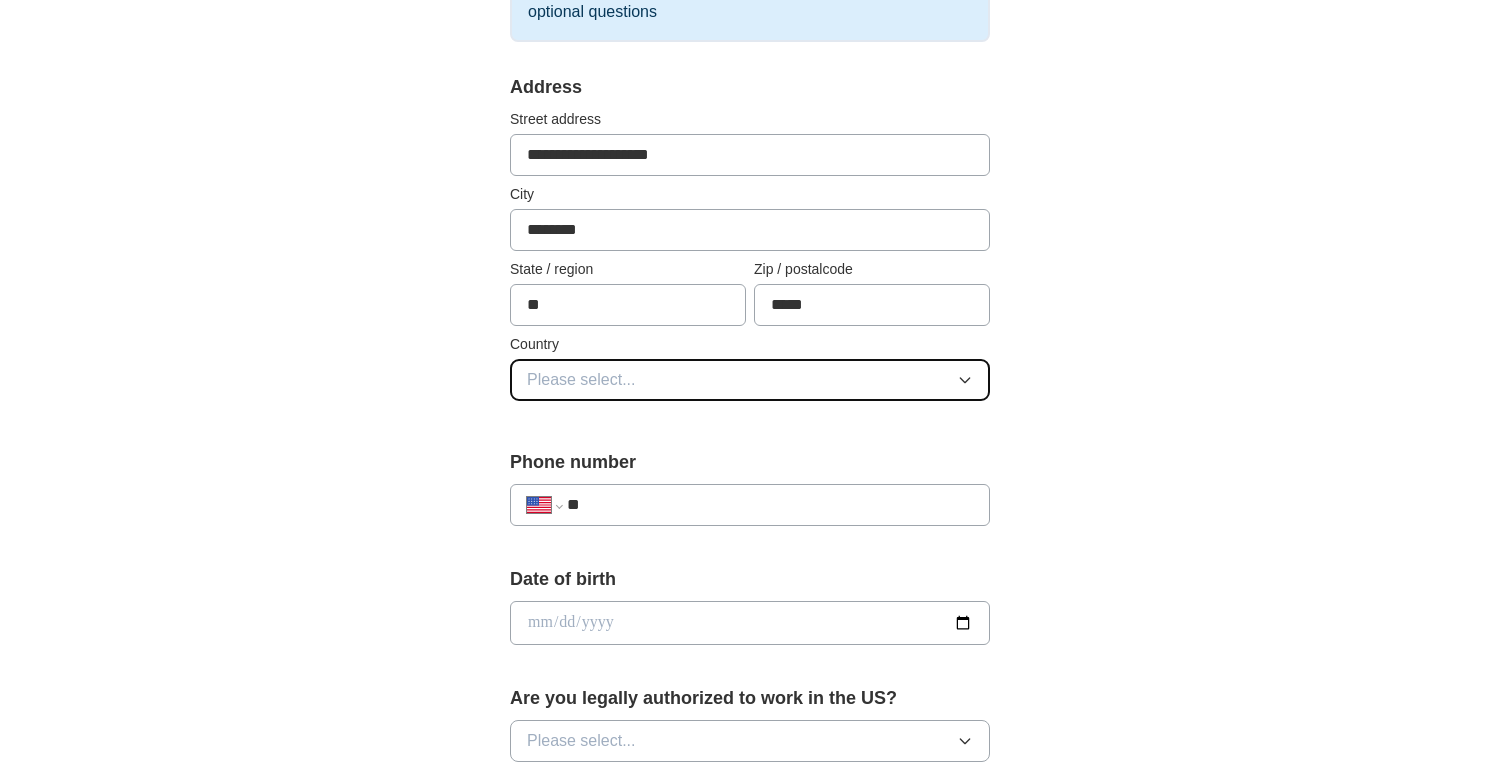 click on "Please select..." at bounding box center [750, 380] 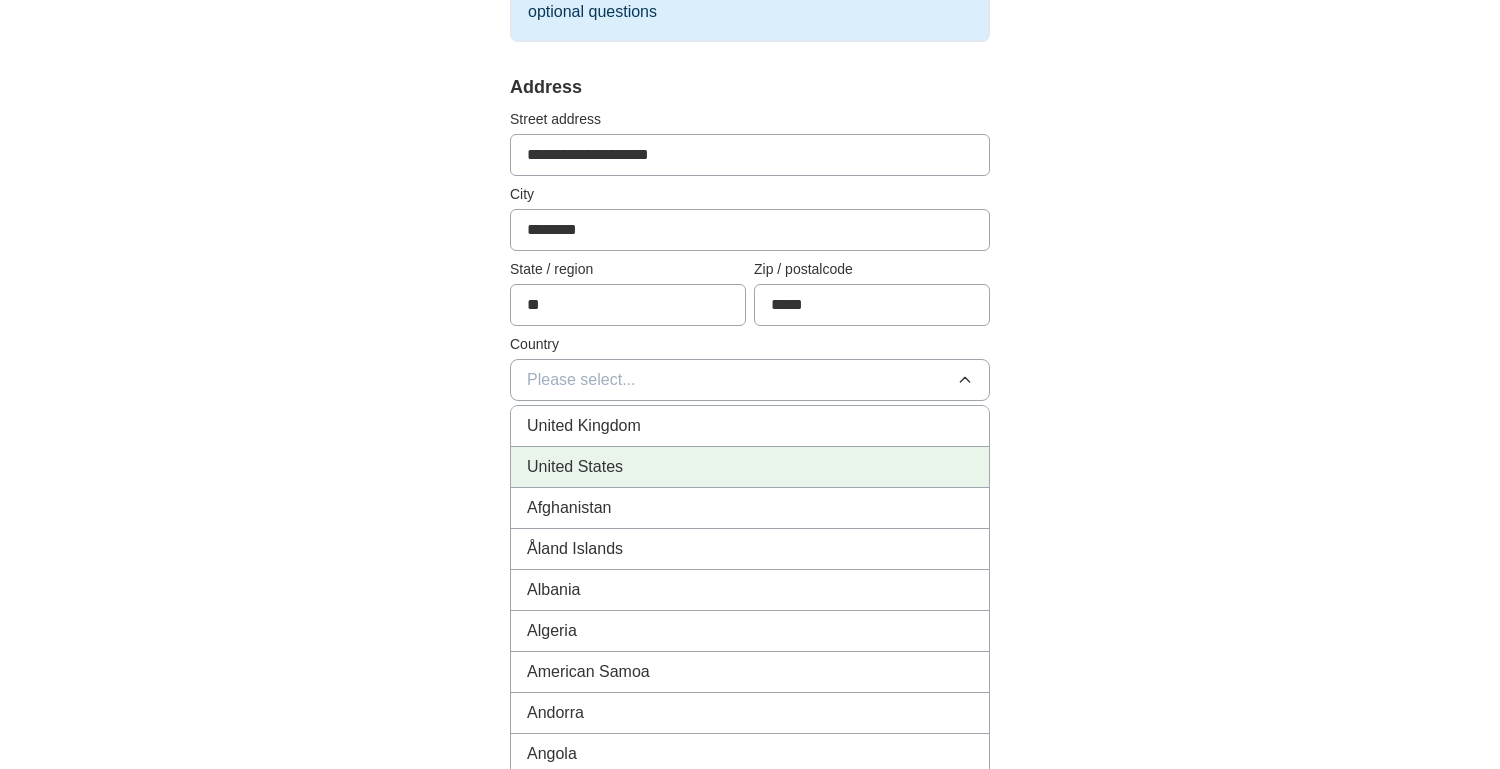 click on "United States" at bounding box center (750, 467) 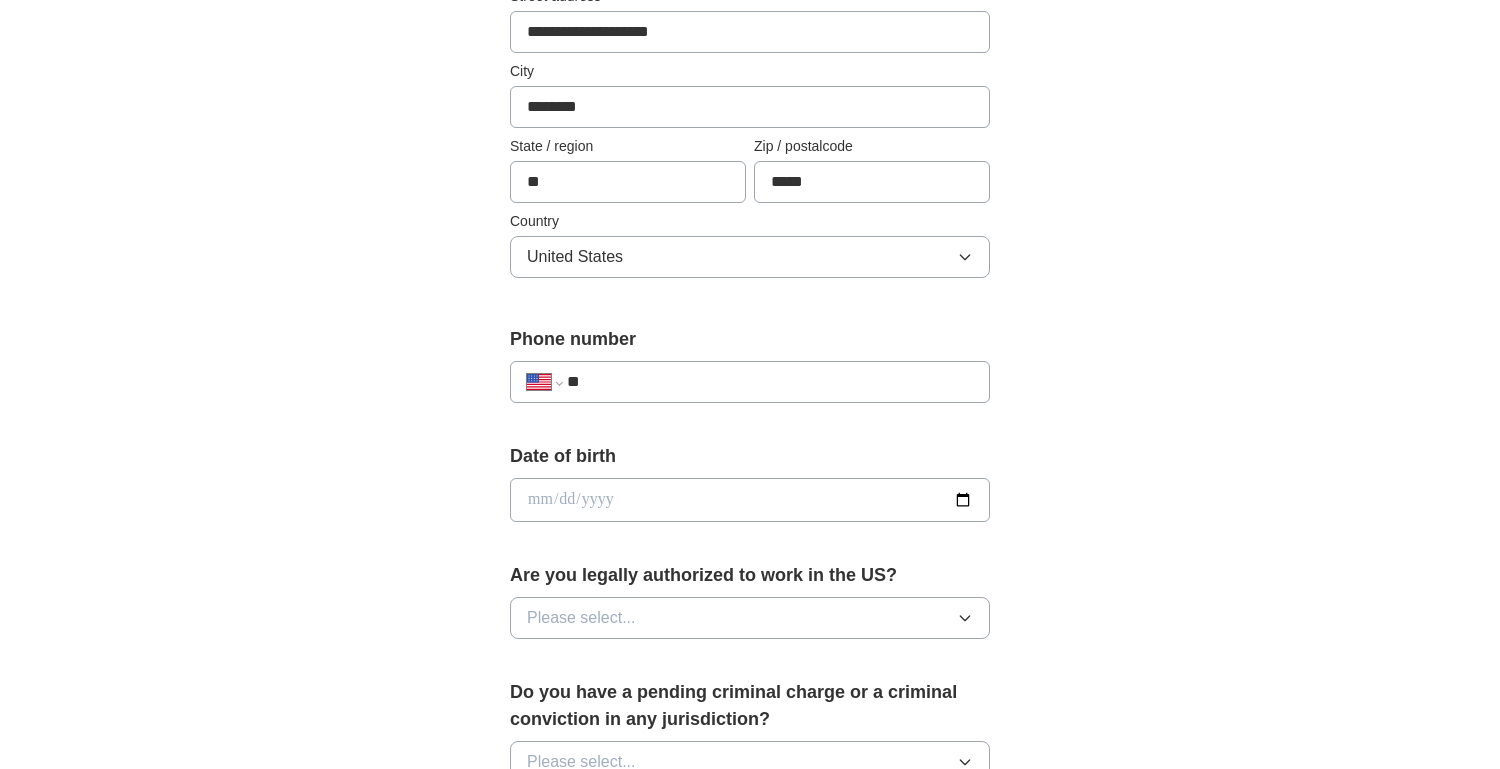scroll, scrollTop: 503, scrollLeft: 0, axis: vertical 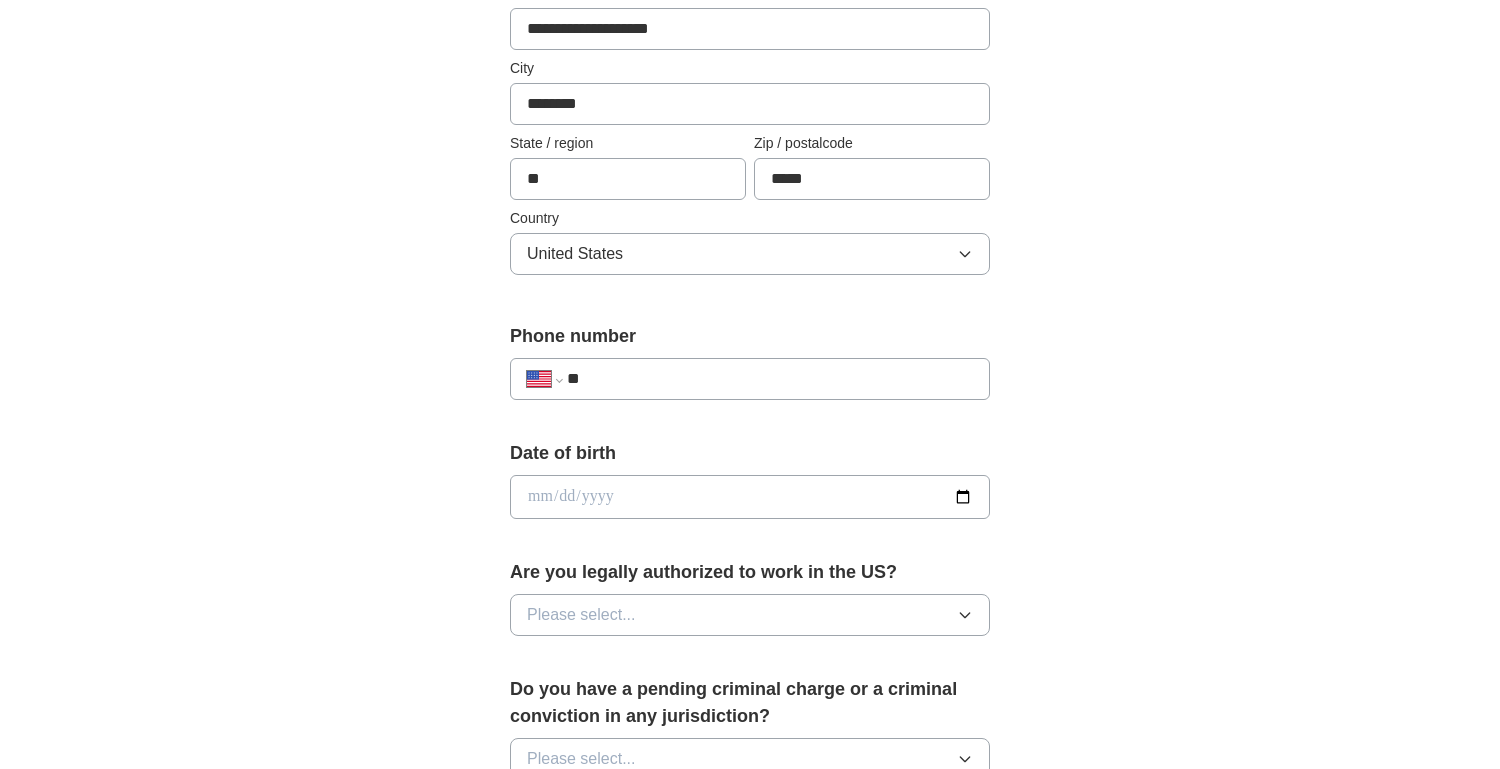 click on "**" at bounding box center [770, 379] 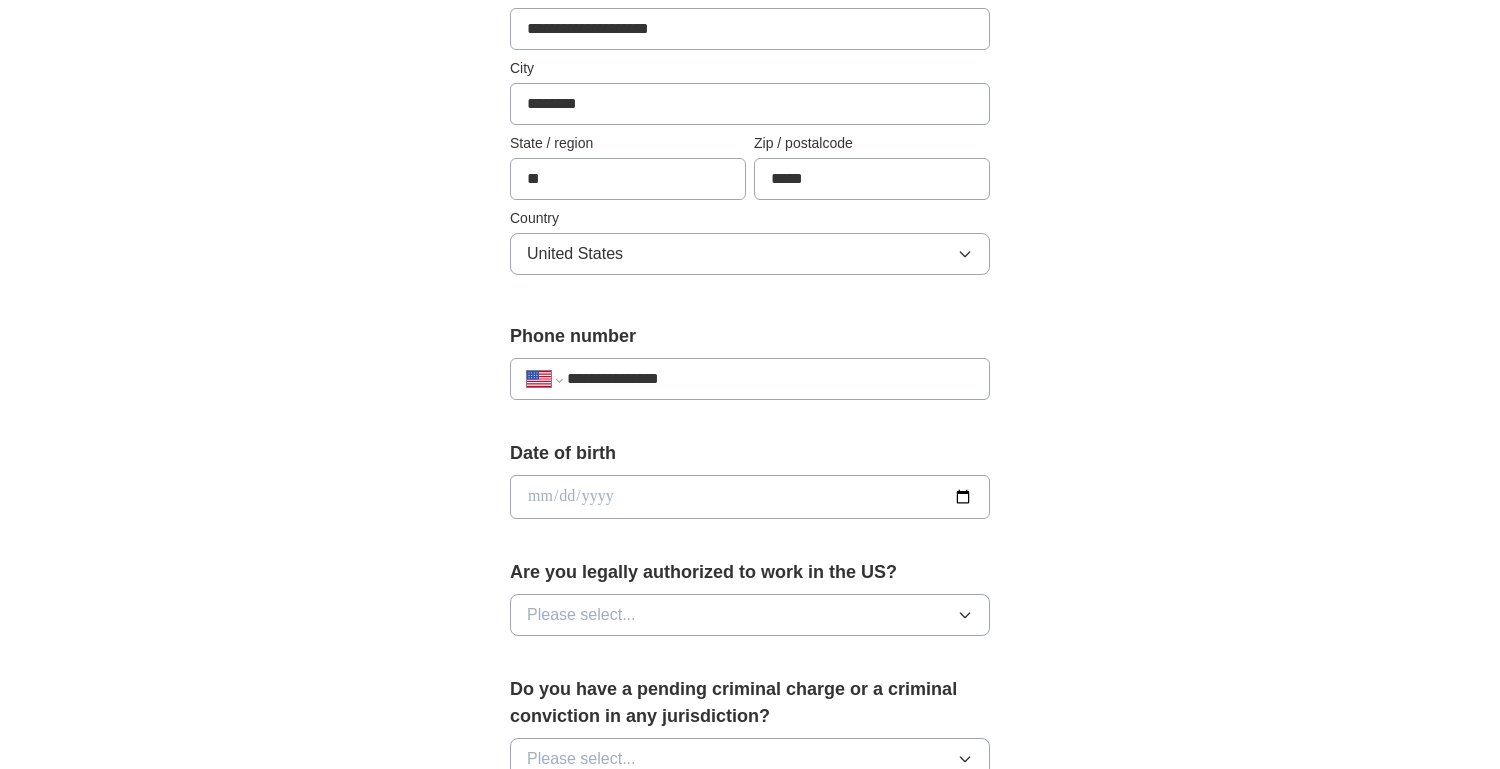 type on "**********" 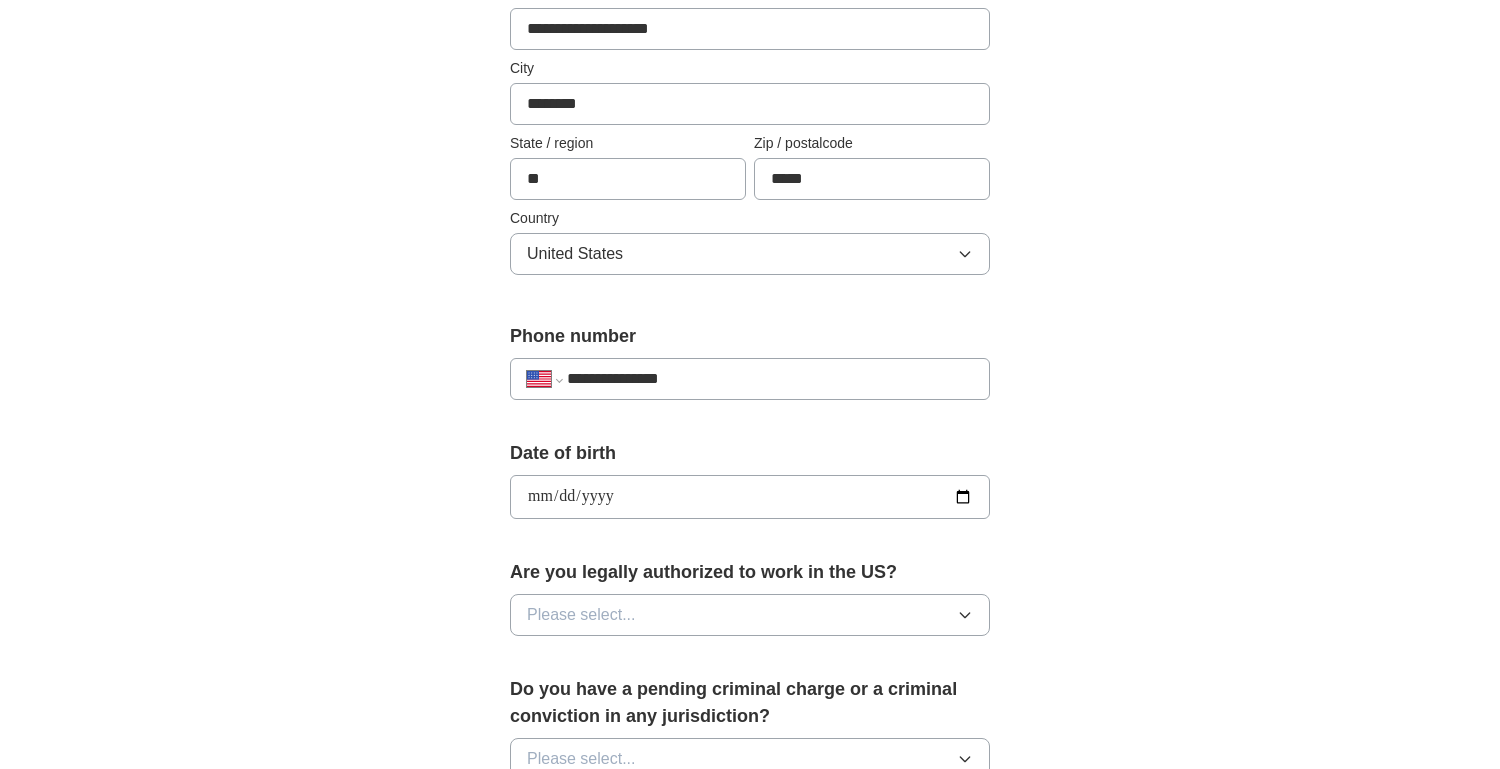 type on "**********" 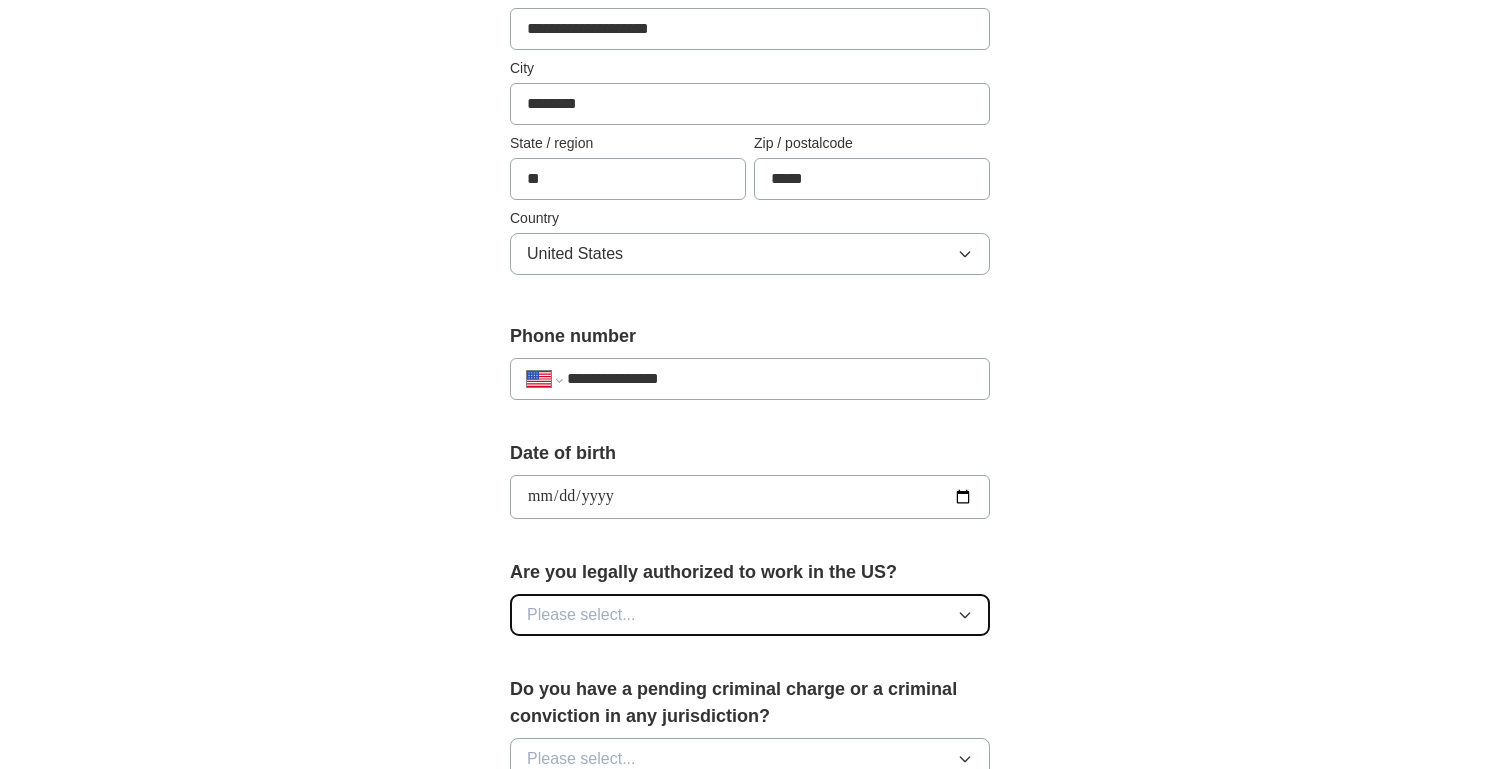 click on "Please select..." at bounding box center (581, 615) 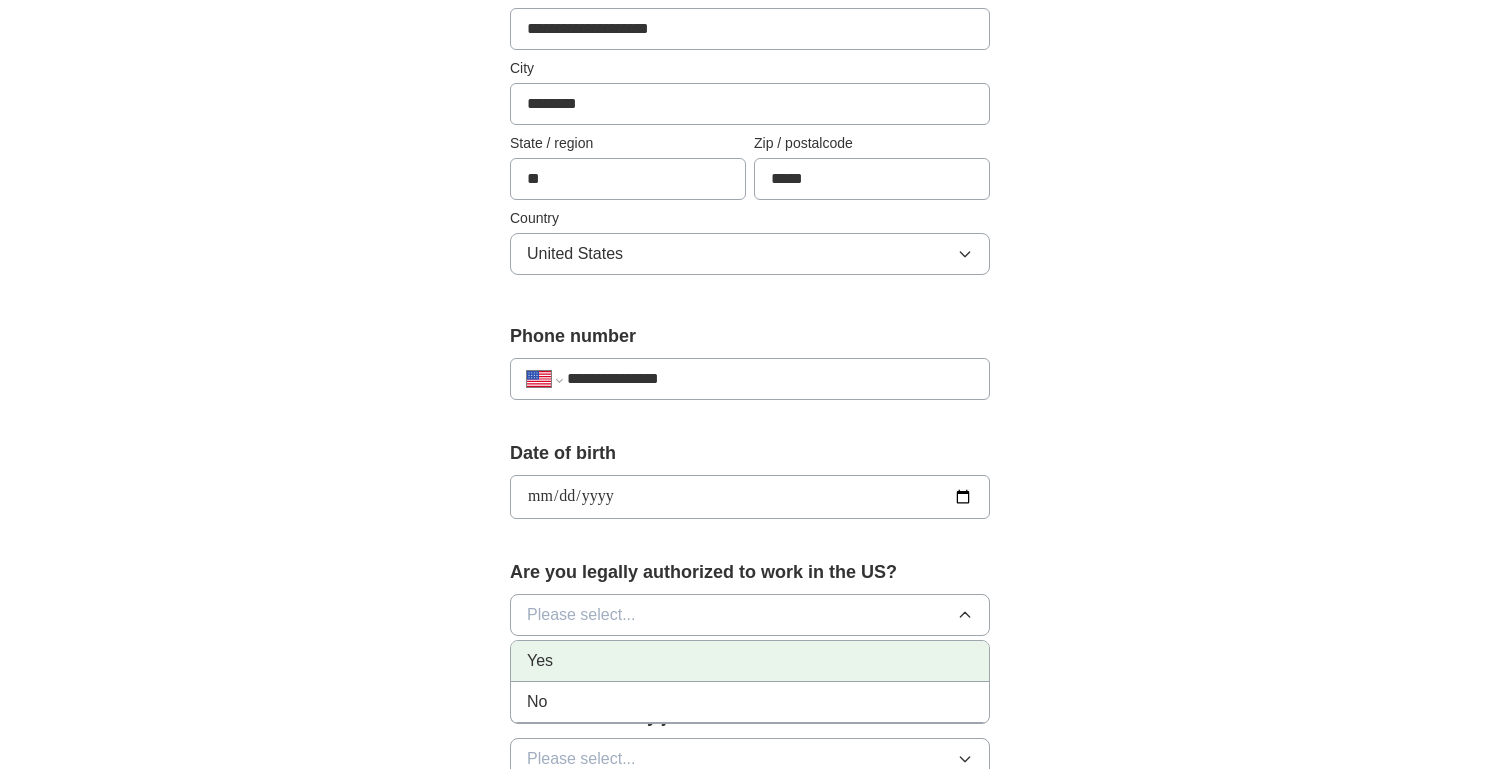 click on "Yes" at bounding box center [750, 661] 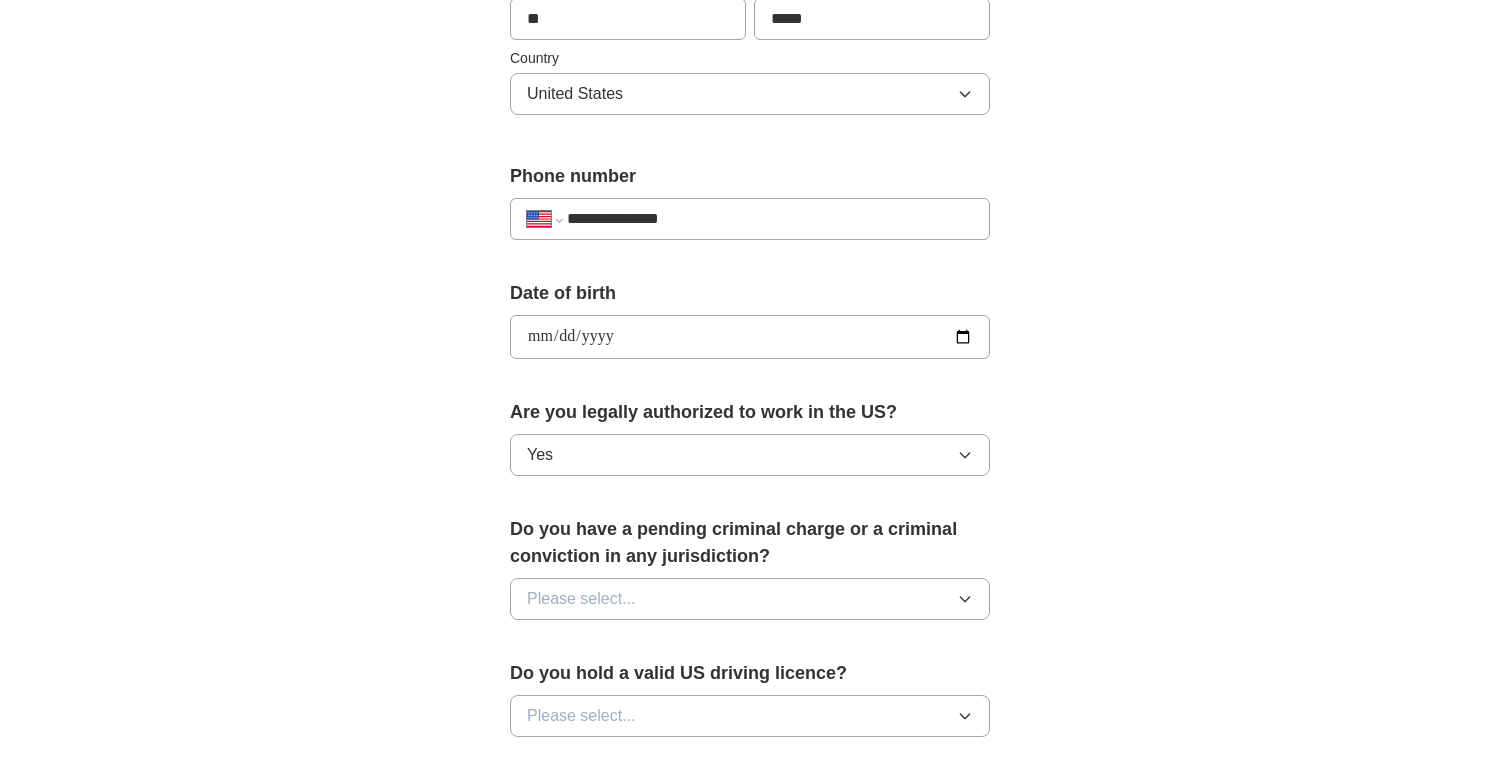 scroll, scrollTop: 660, scrollLeft: 0, axis: vertical 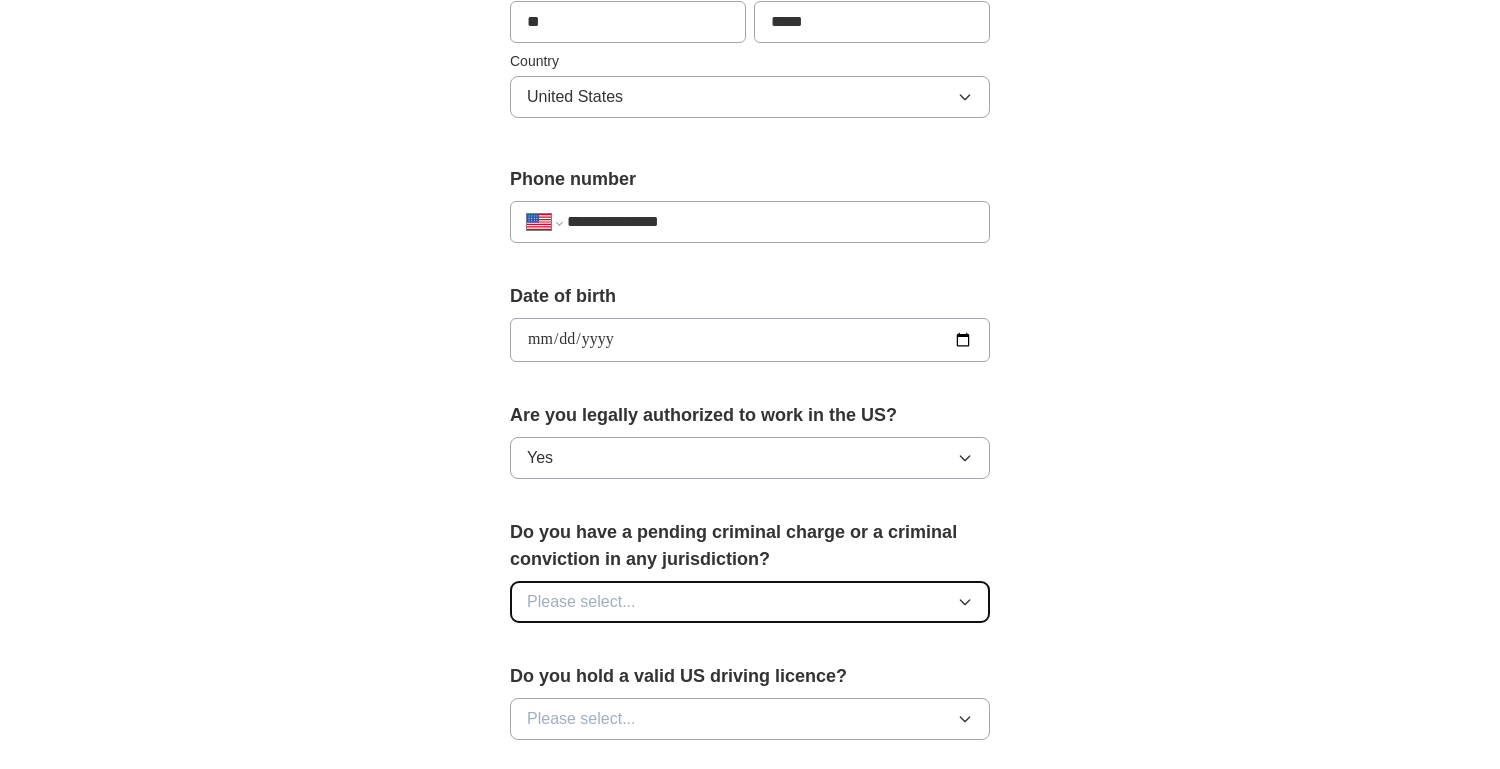 click on "Please select..." at bounding box center [750, 602] 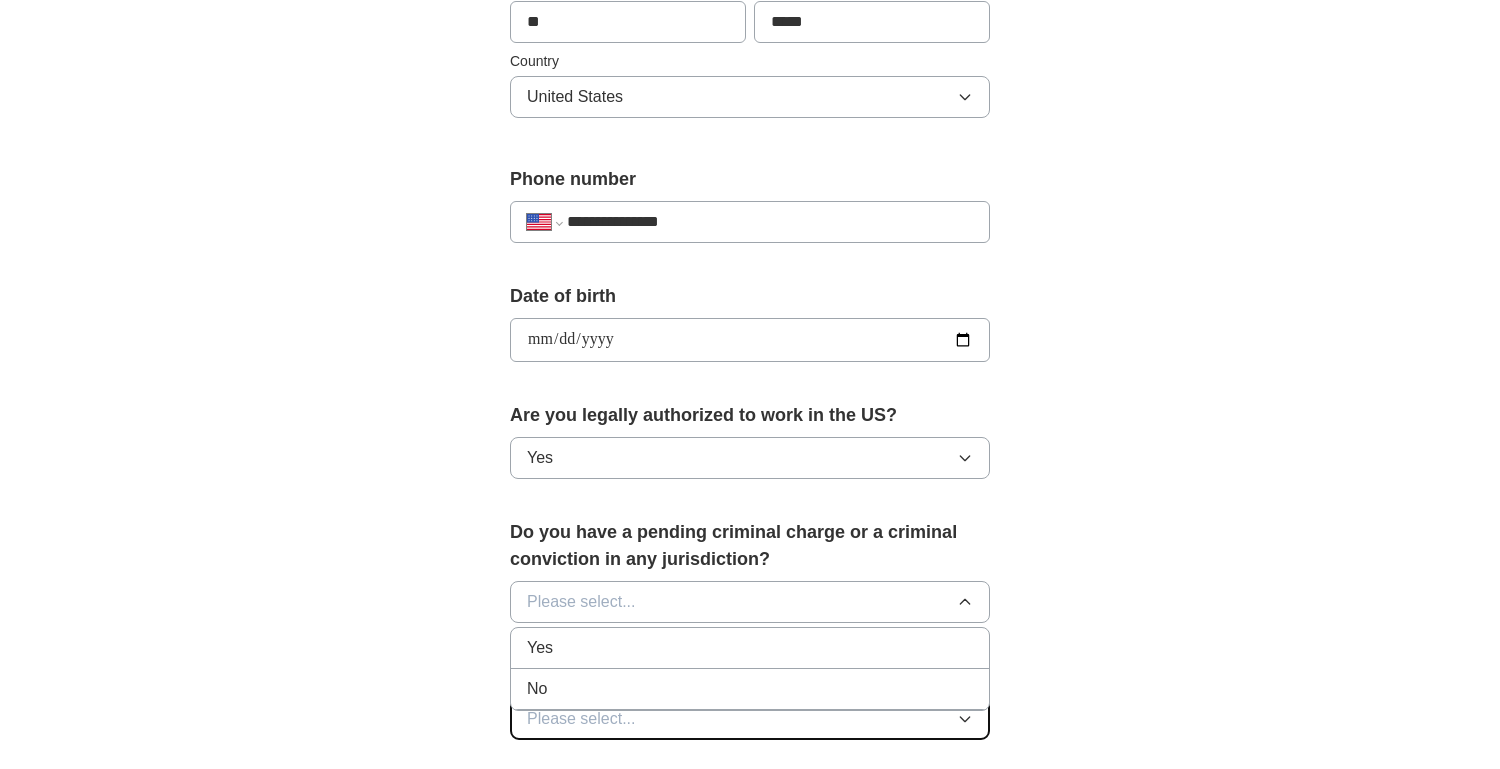 click on "Please select..." at bounding box center (581, 719) 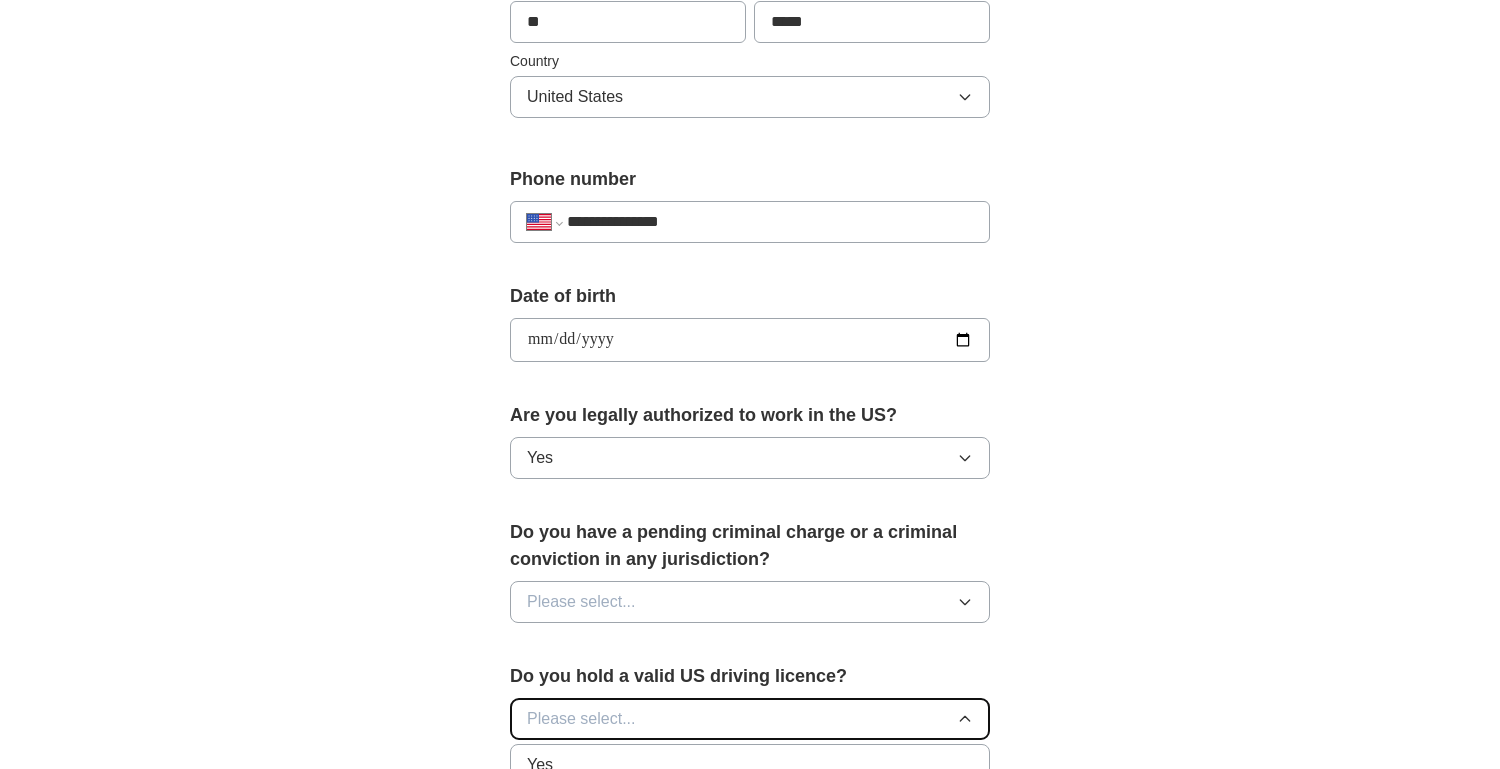 click on "Please select..." at bounding box center [581, 719] 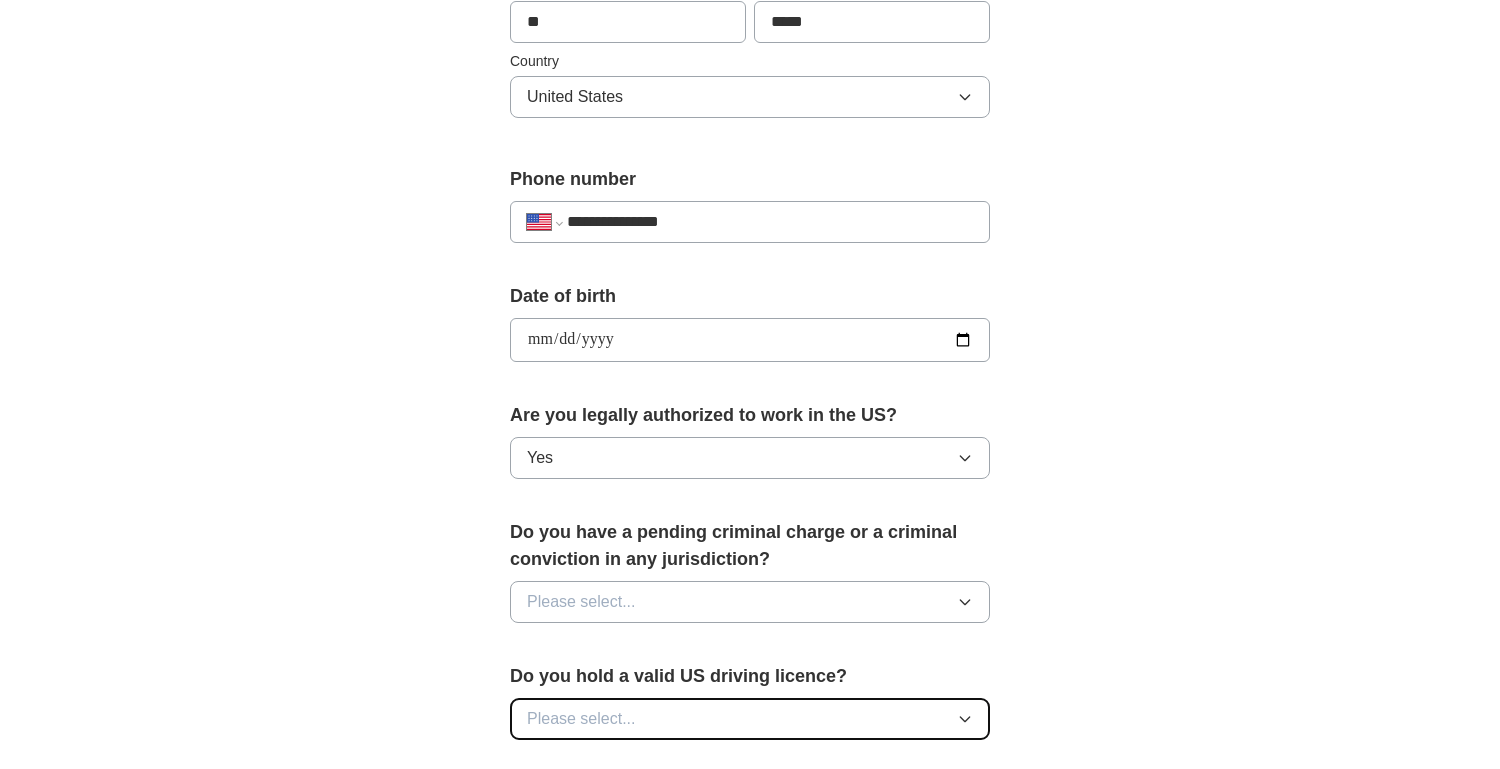 click on "Please select..." at bounding box center [581, 719] 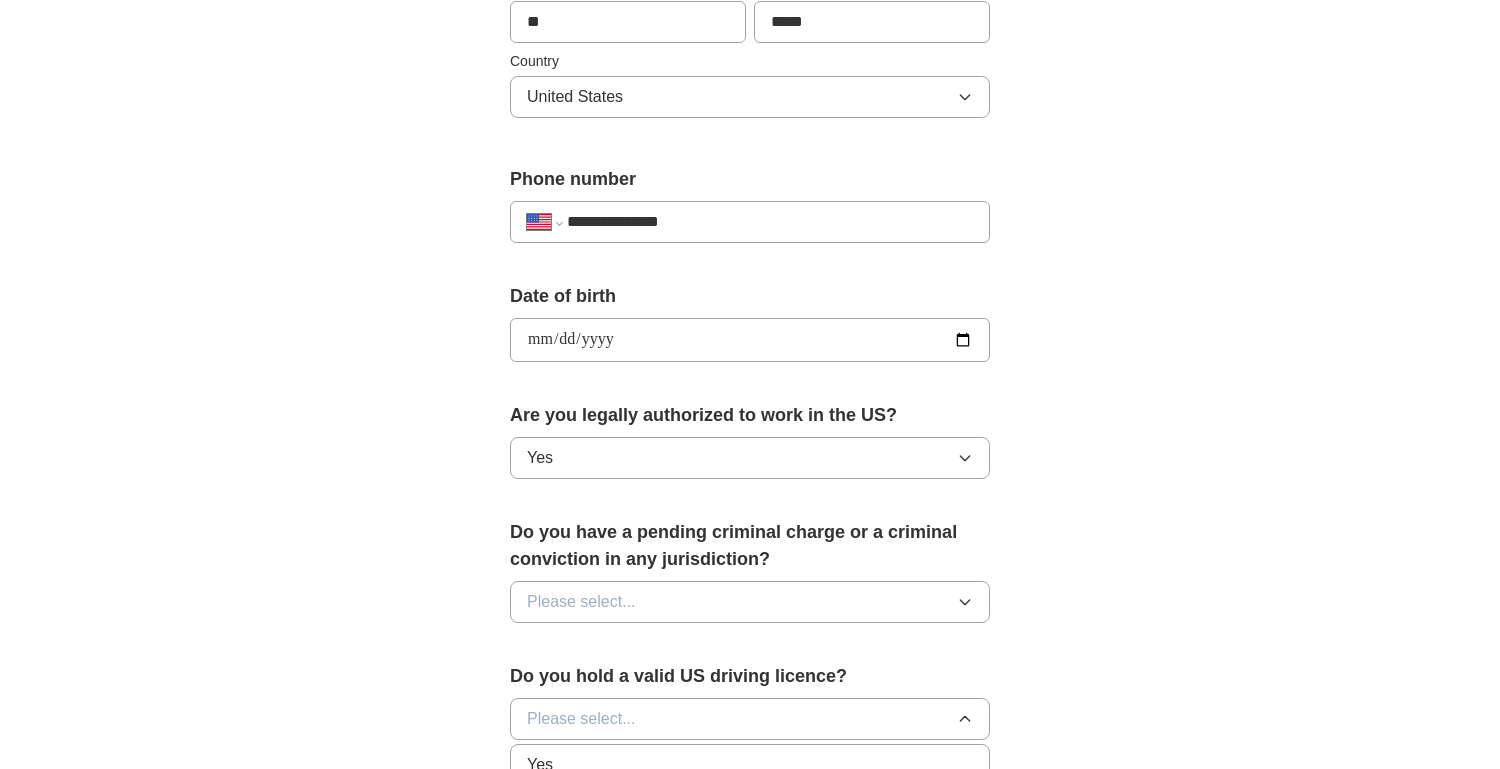click on "Do you hold a valid US driving licence? Please select... Yes No" at bounding box center (750, 709) 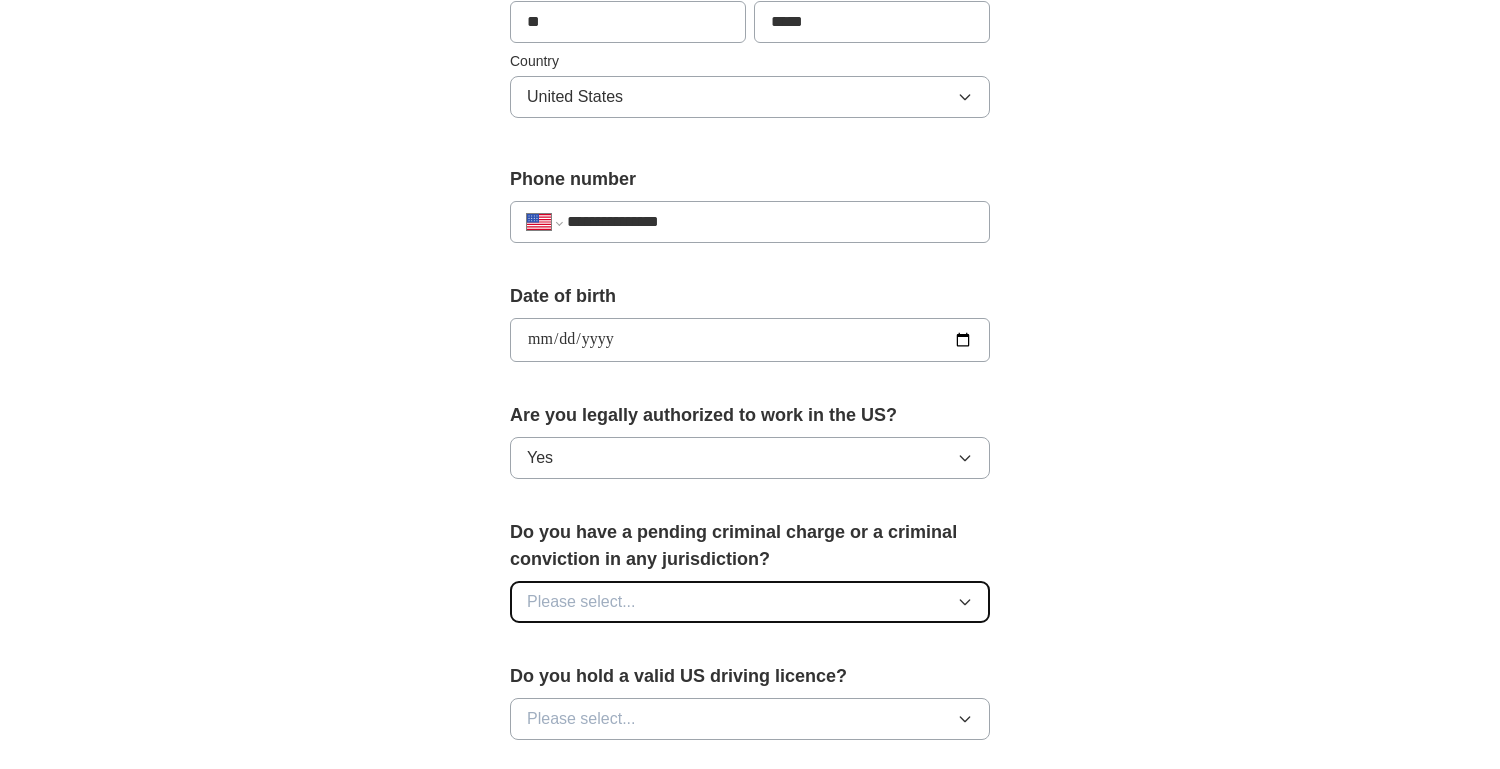 click on "Please select..." at bounding box center [581, 602] 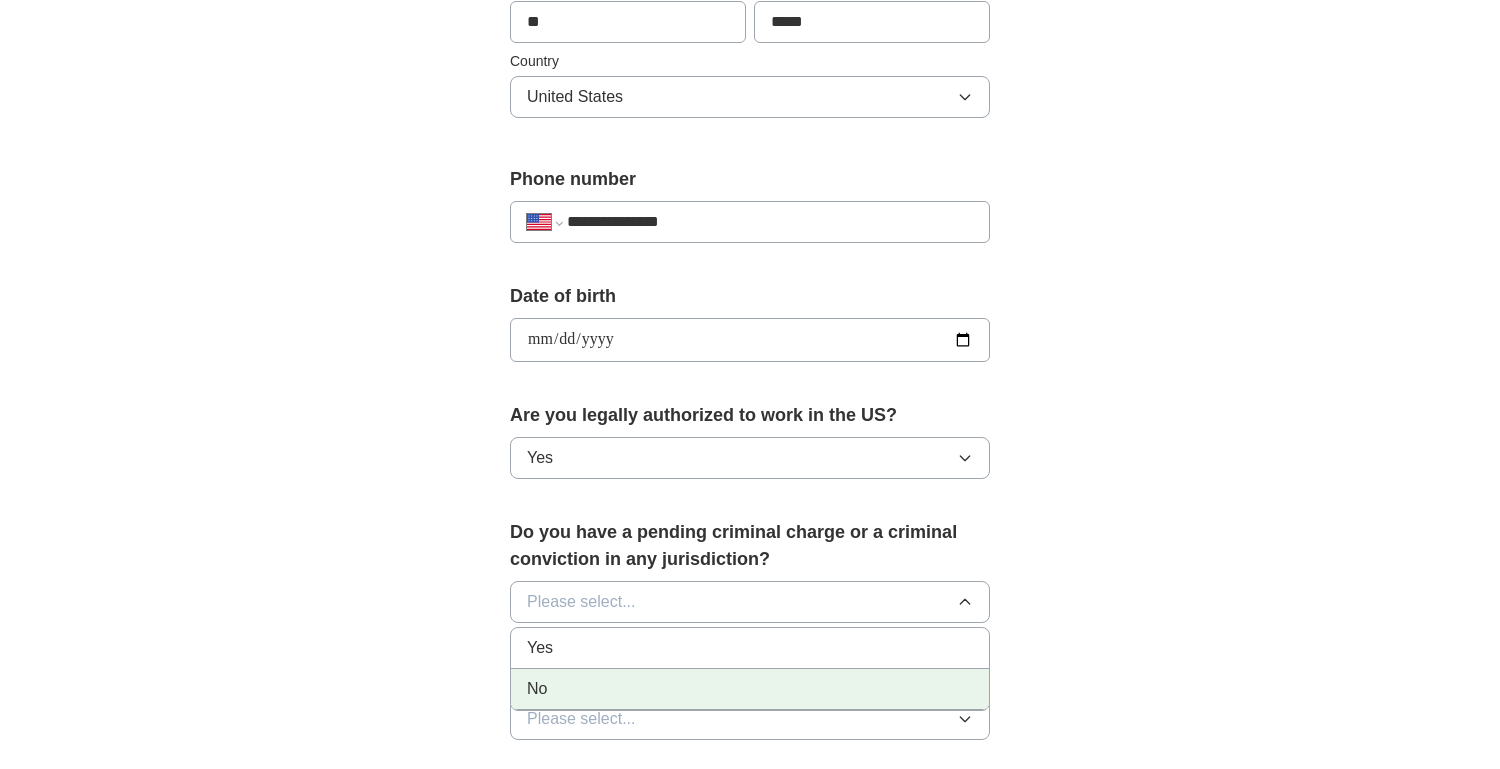 click on "No" at bounding box center (750, 689) 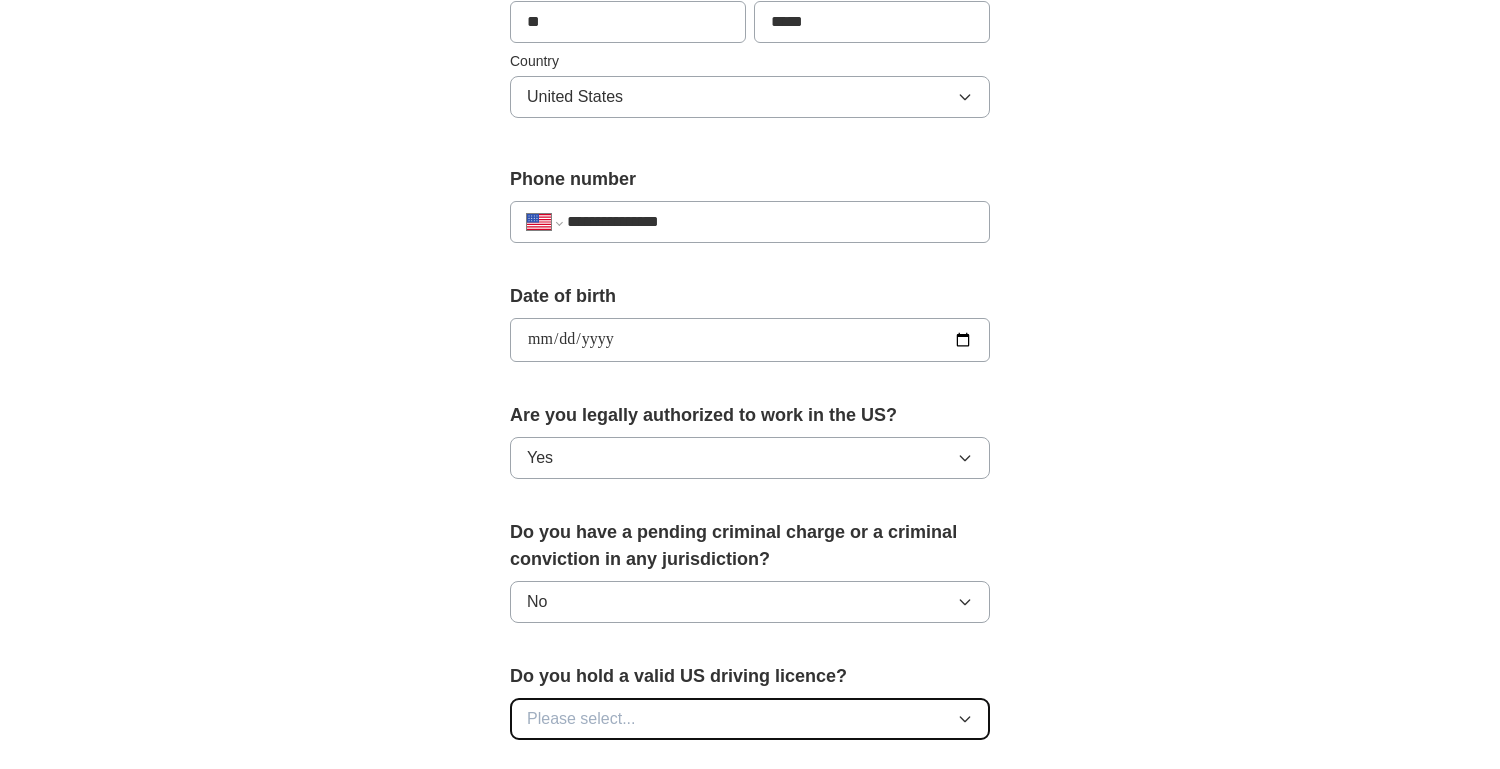 click on "Please select..." at bounding box center (581, 719) 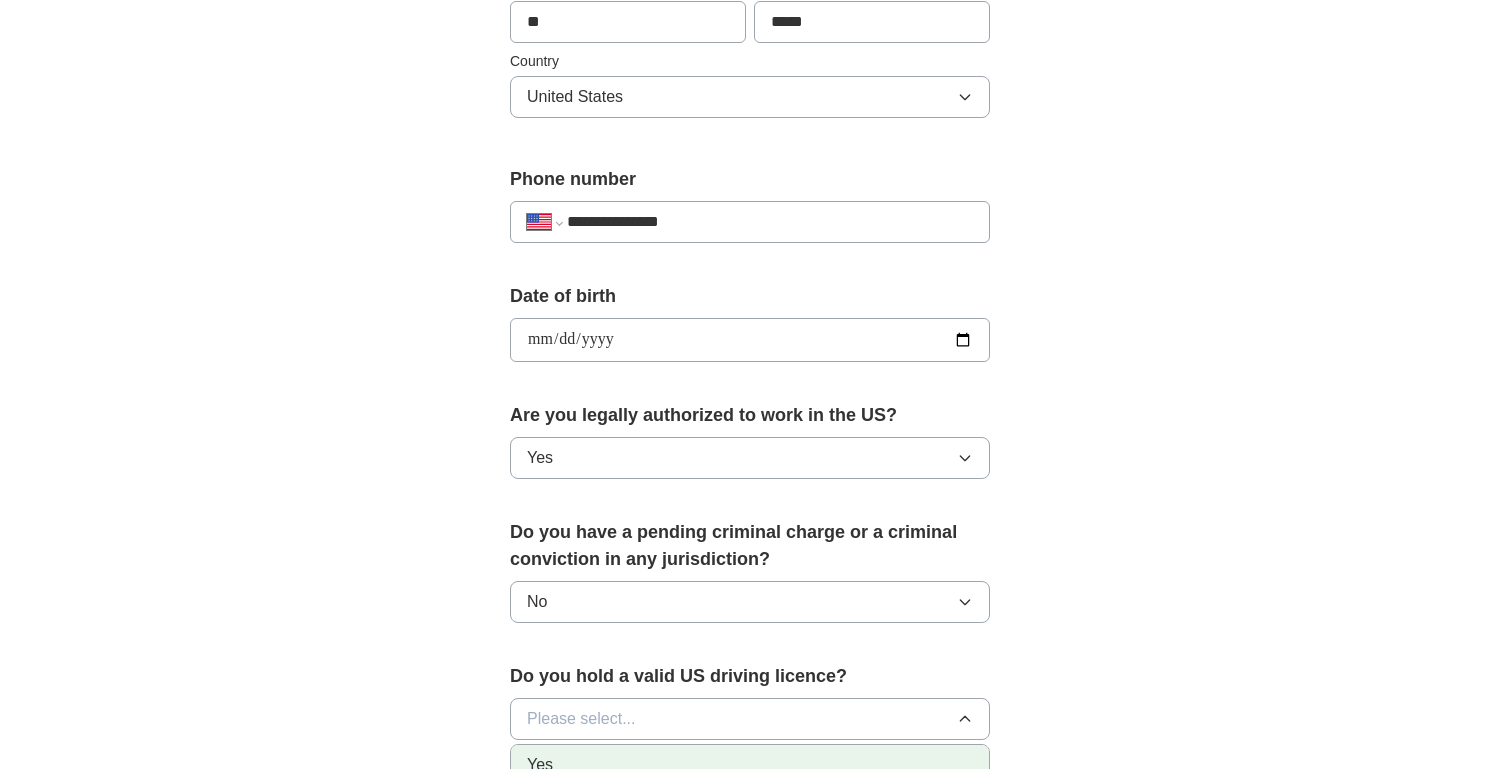 click on "Yes" at bounding box center (750, 765) 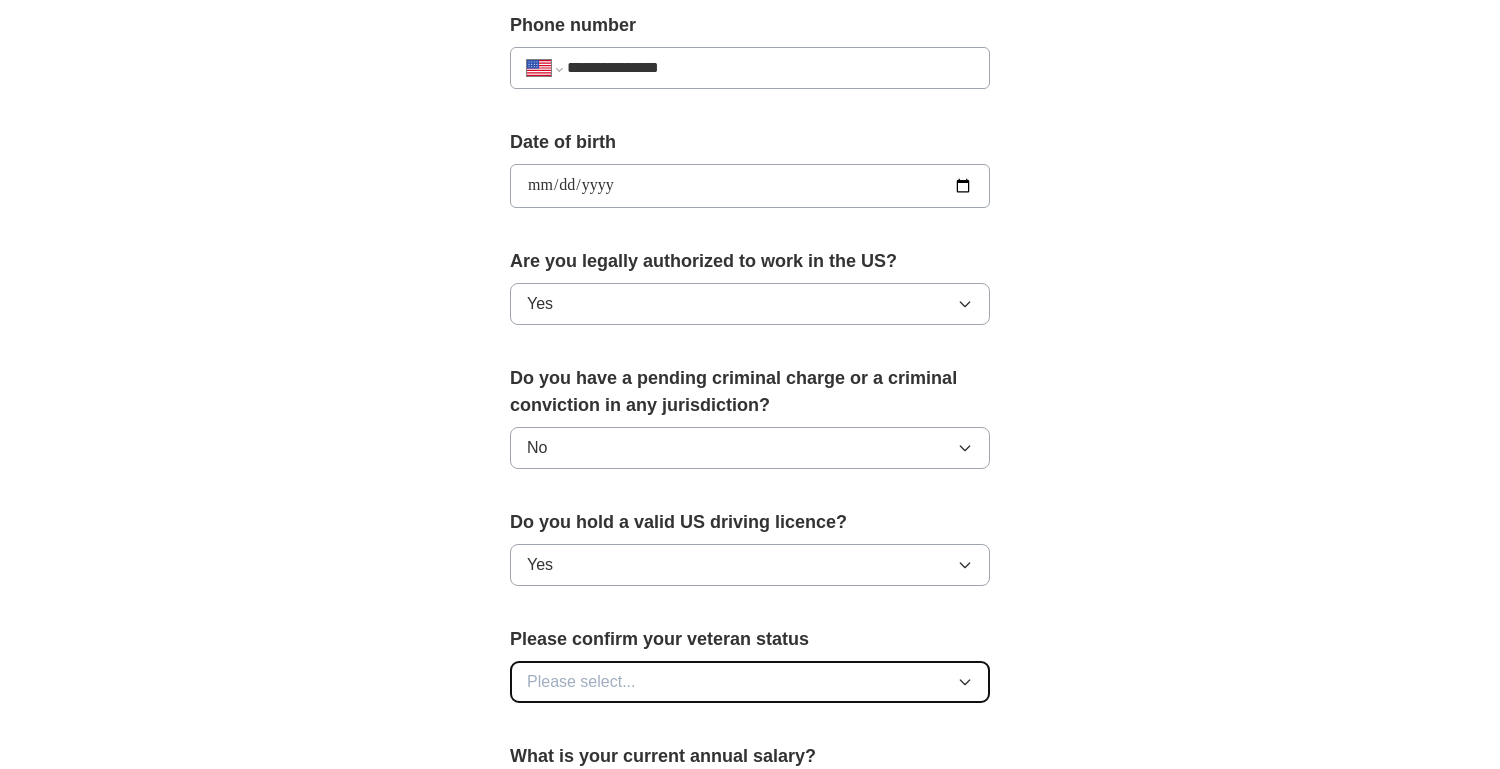 click on "Please select..." at bounding box center (581, 682) 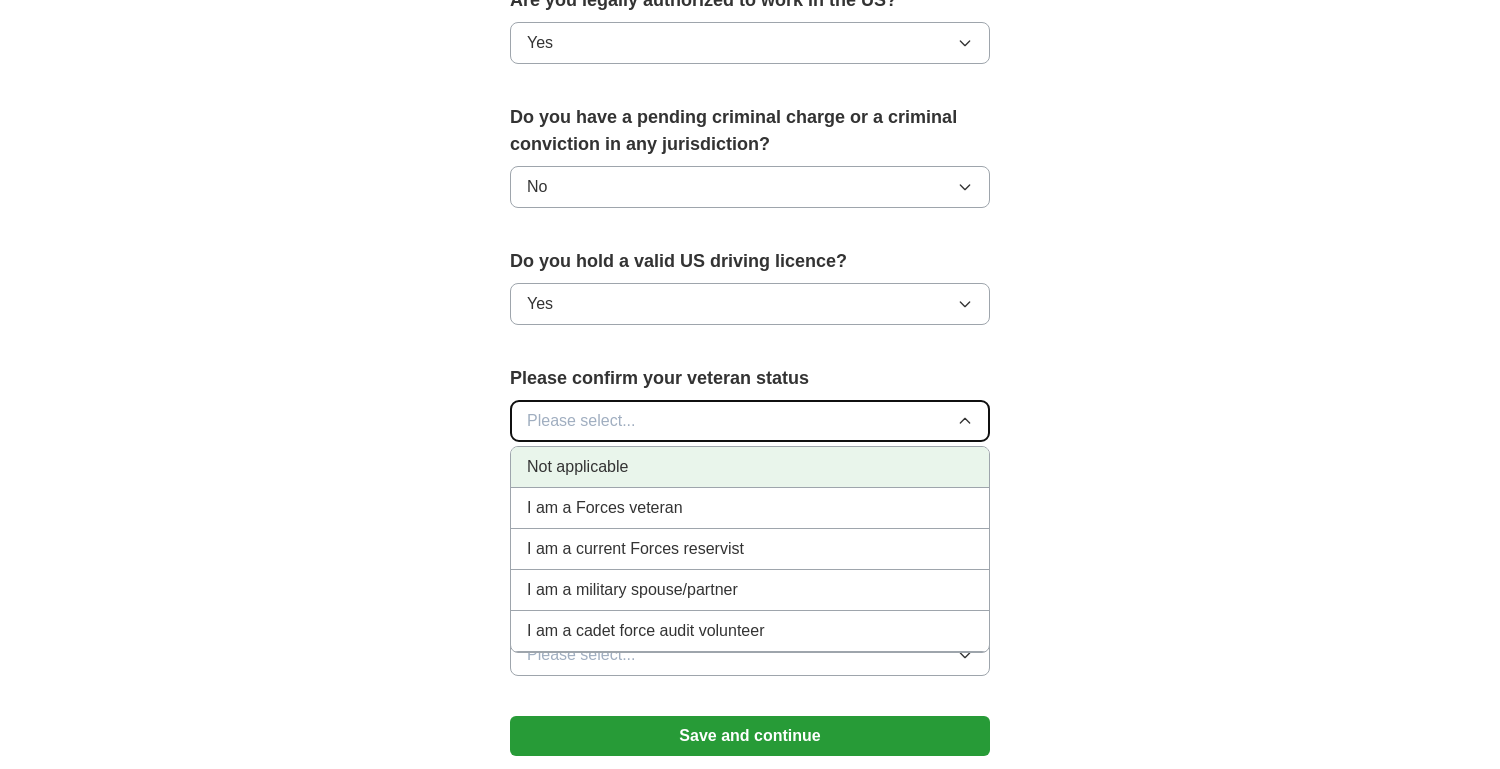 scroll, scrollTop: 1076, scrollLeft: 0, axis: vertical 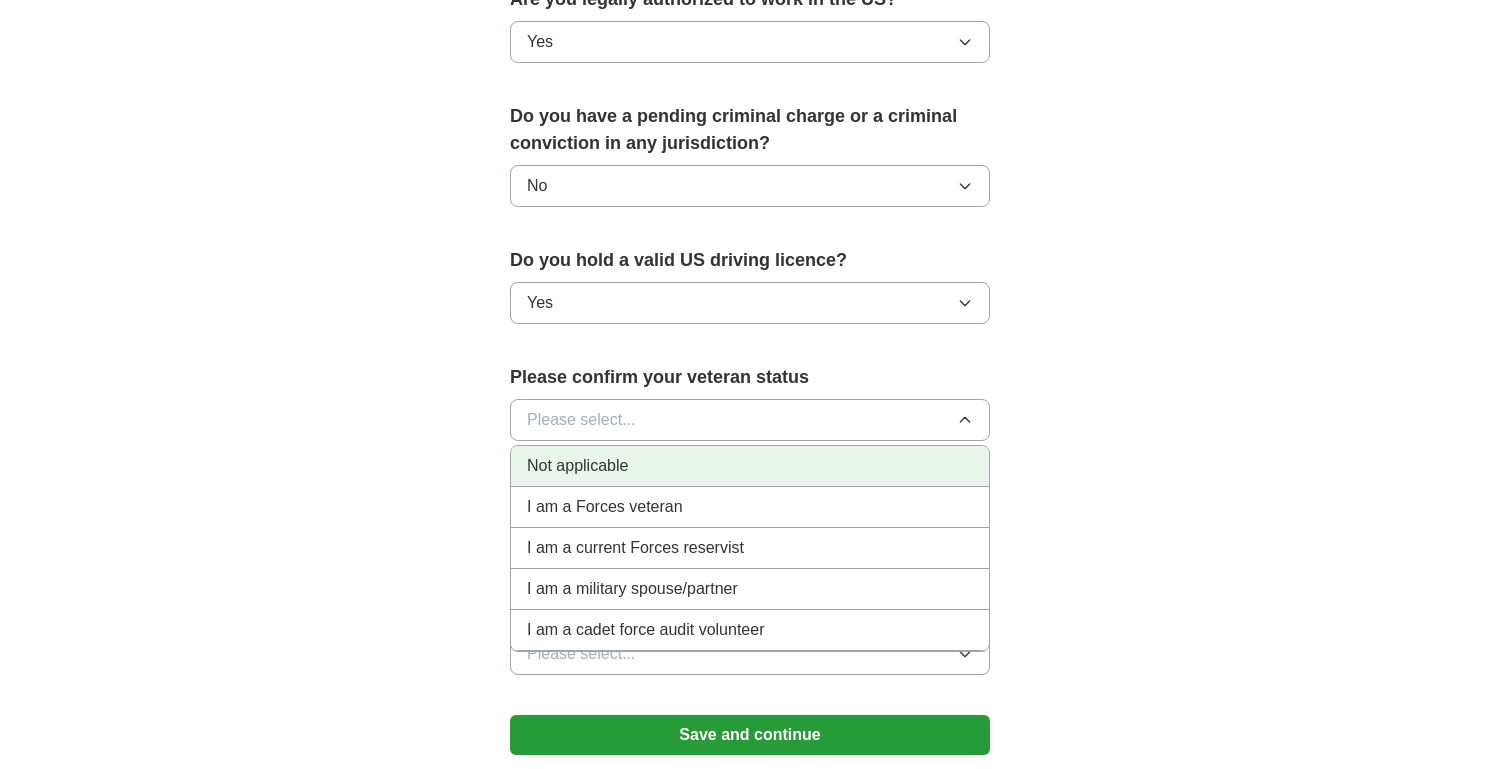 click on "Not applicable" at bounding box center [750, 466] 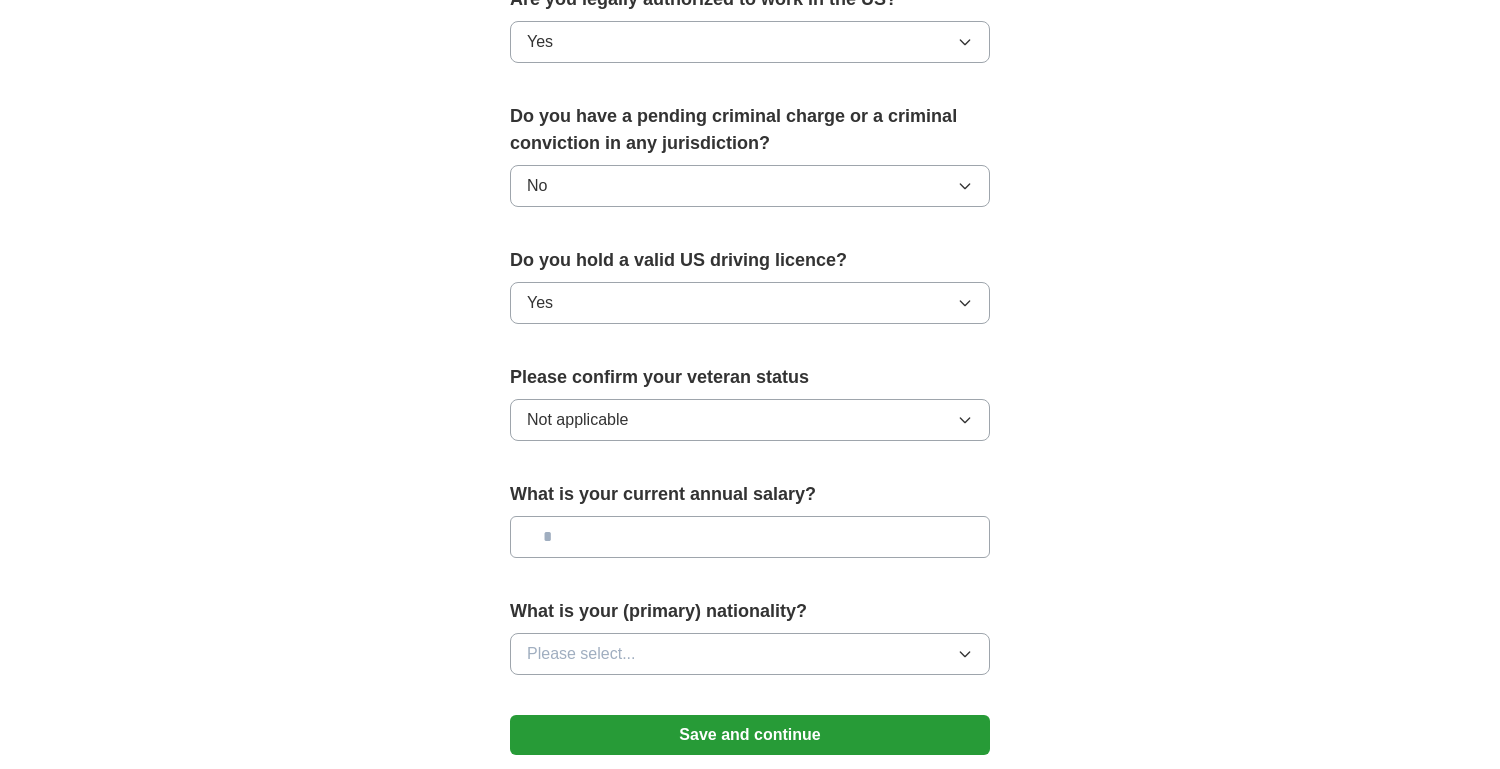 scroll, scrollTop: 1078, scrollLeft: 0, axis: vertical 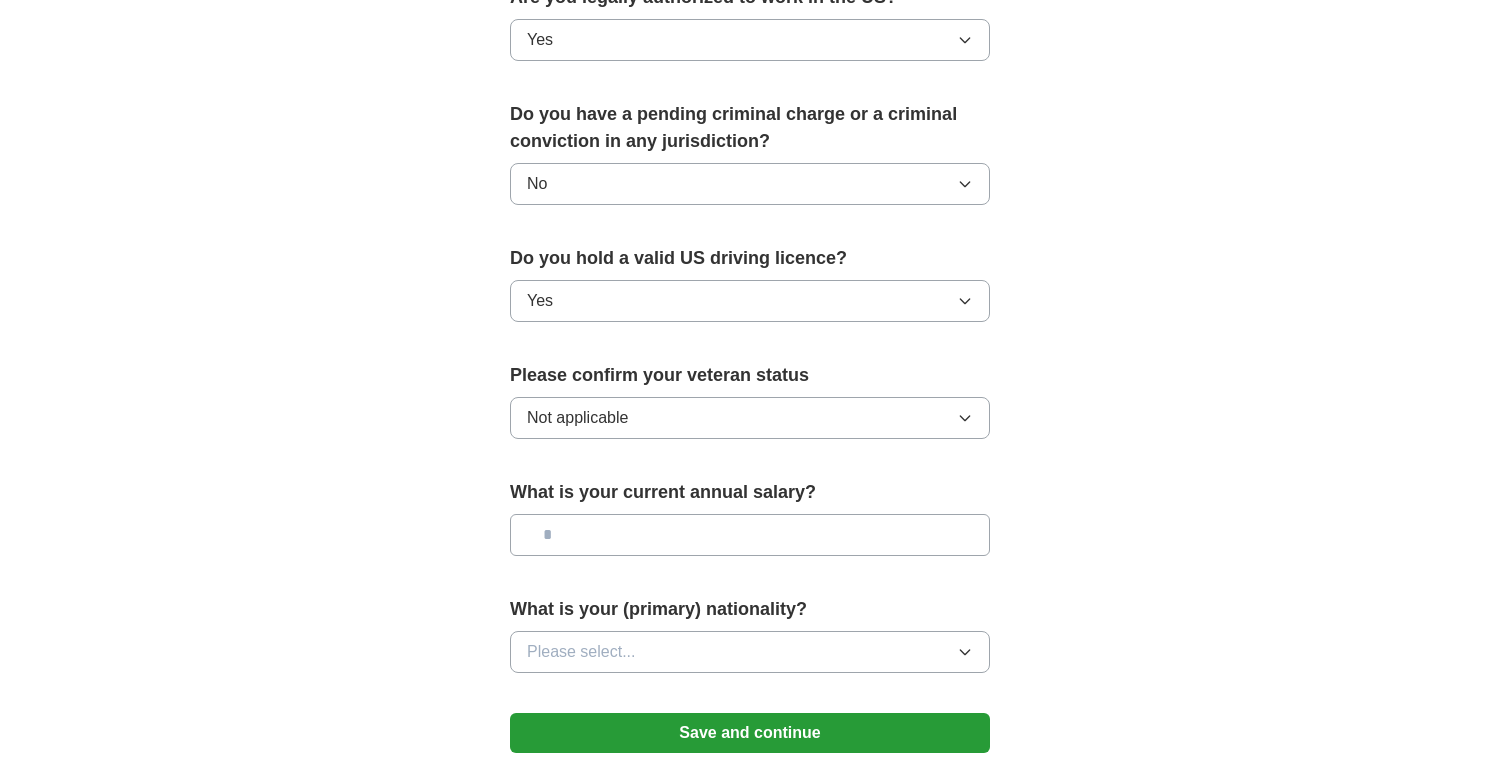 click at bounding box center [750, 535] 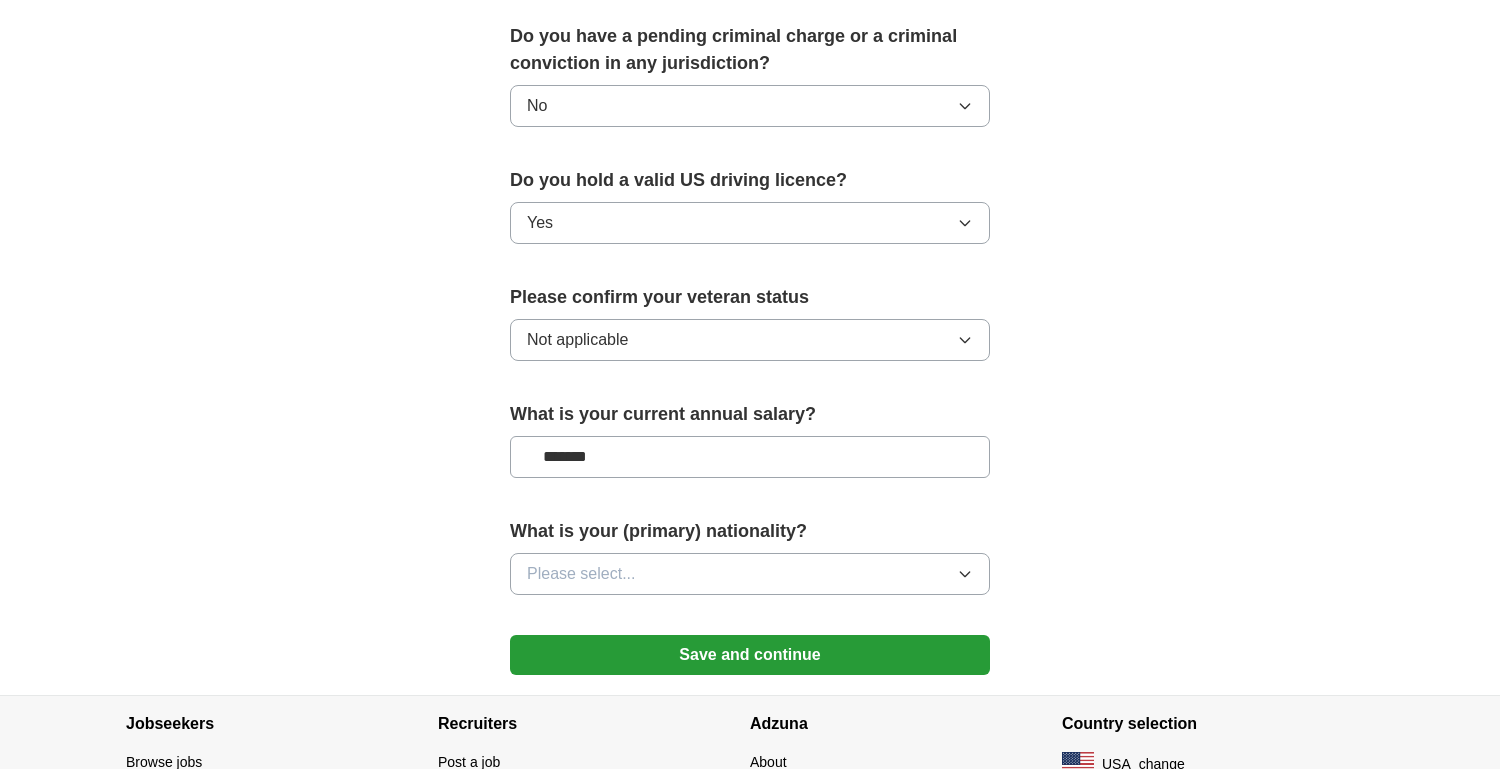 scroll, scrollTop: 1168, scrollLeft: 0, axis: vertical 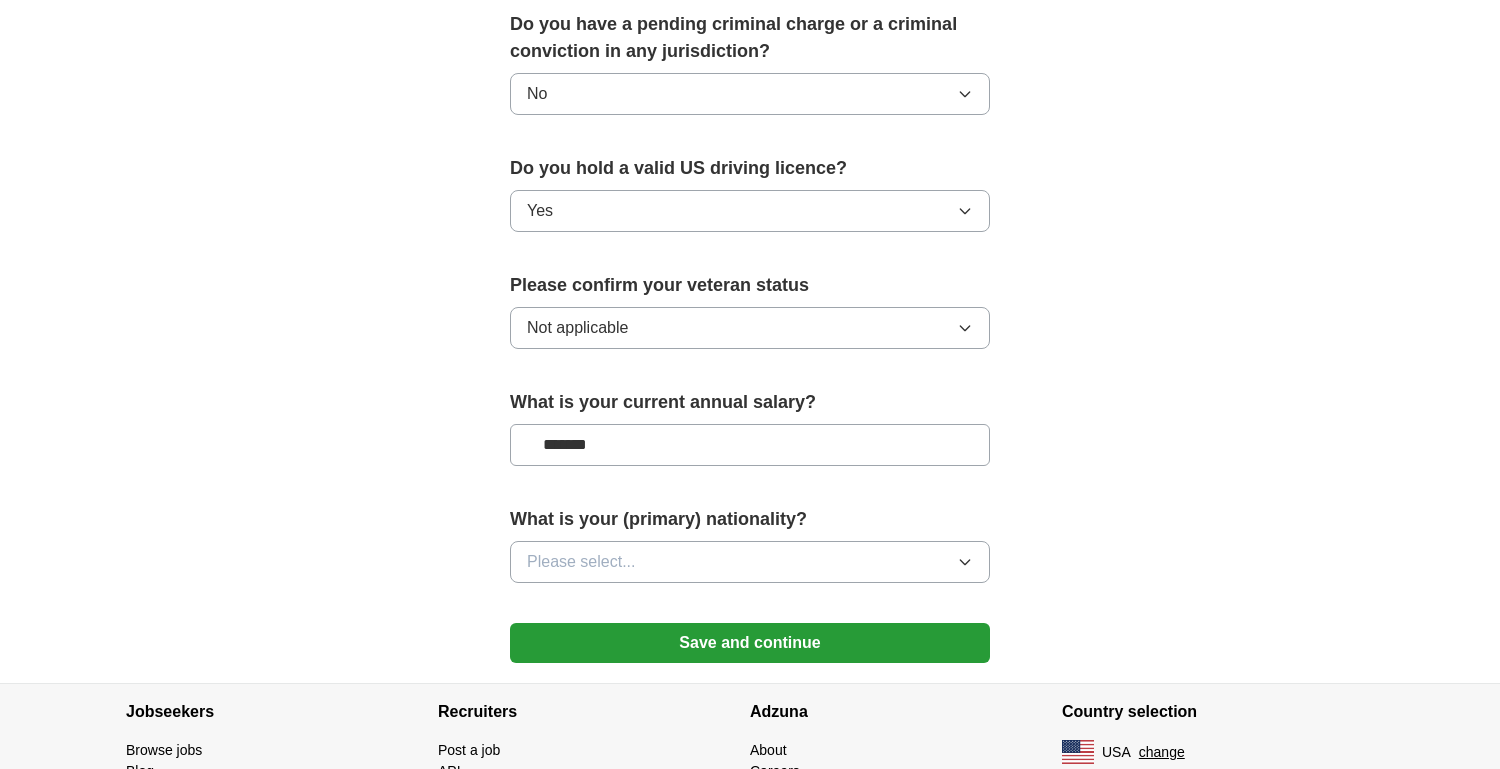 type on "*******" 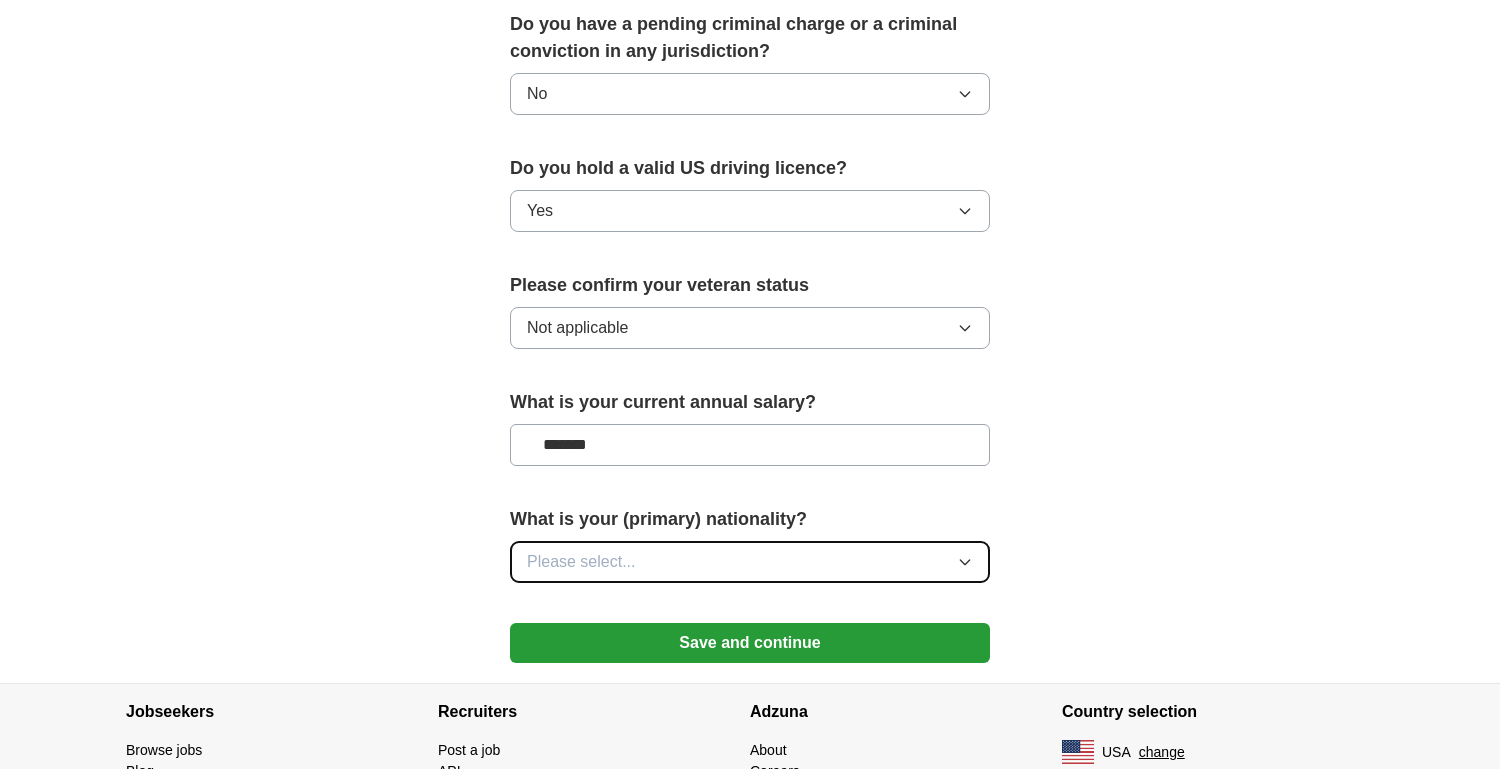 click on "Please select..." at bounding box center (750, 562) 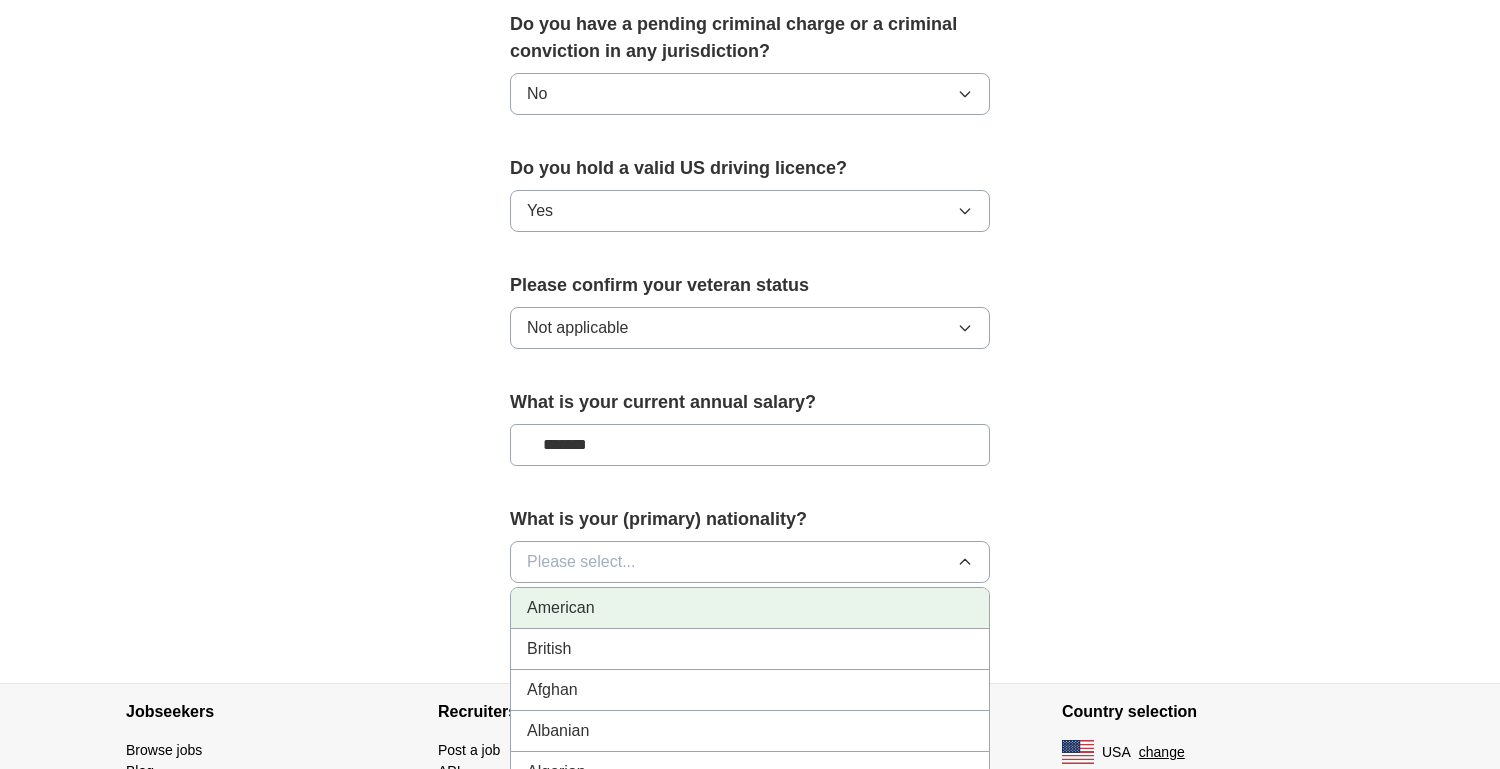 click on "American" at bounding box center (561, 608) 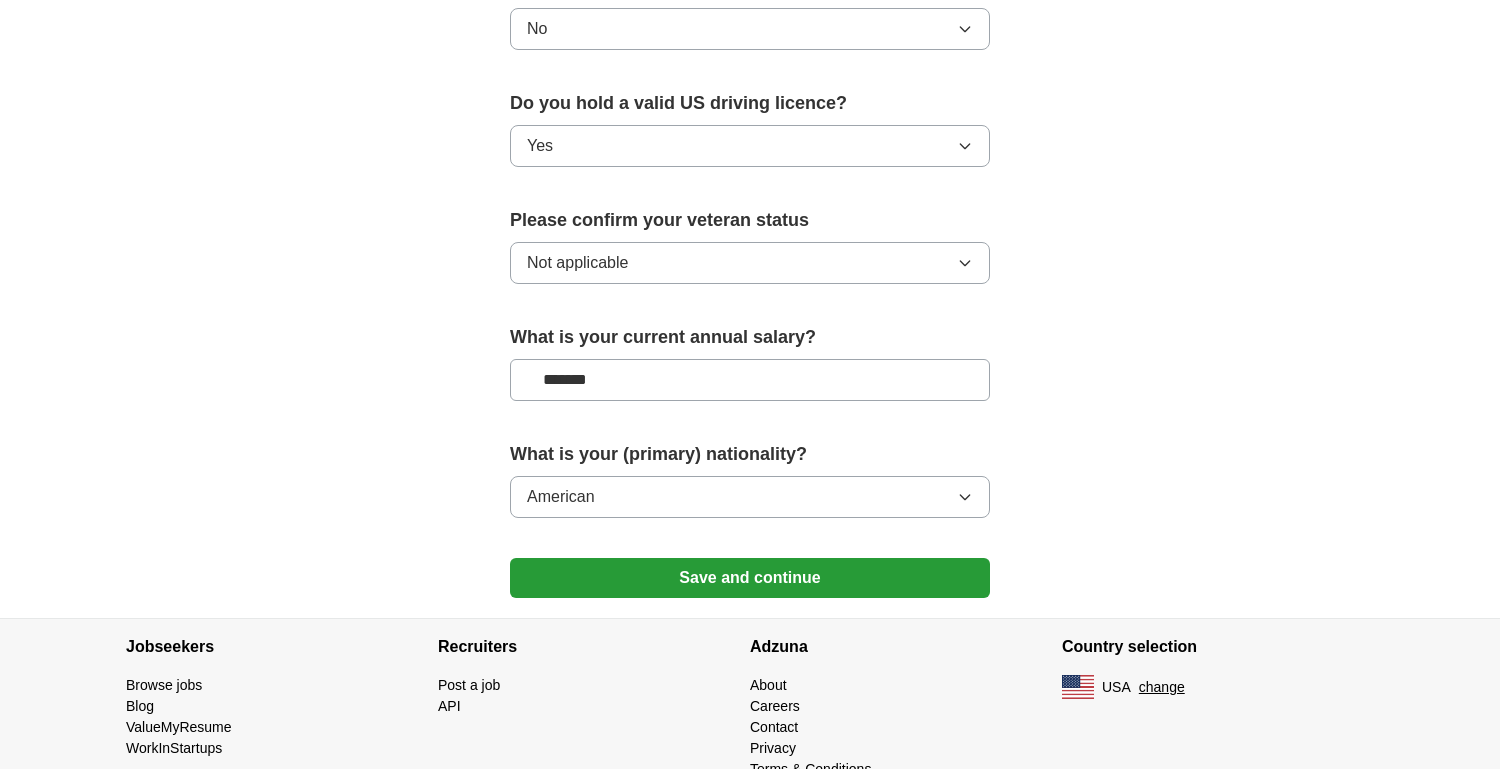 scroll, scrollTop: 1277, scrollLeft: 0, axis: vertical 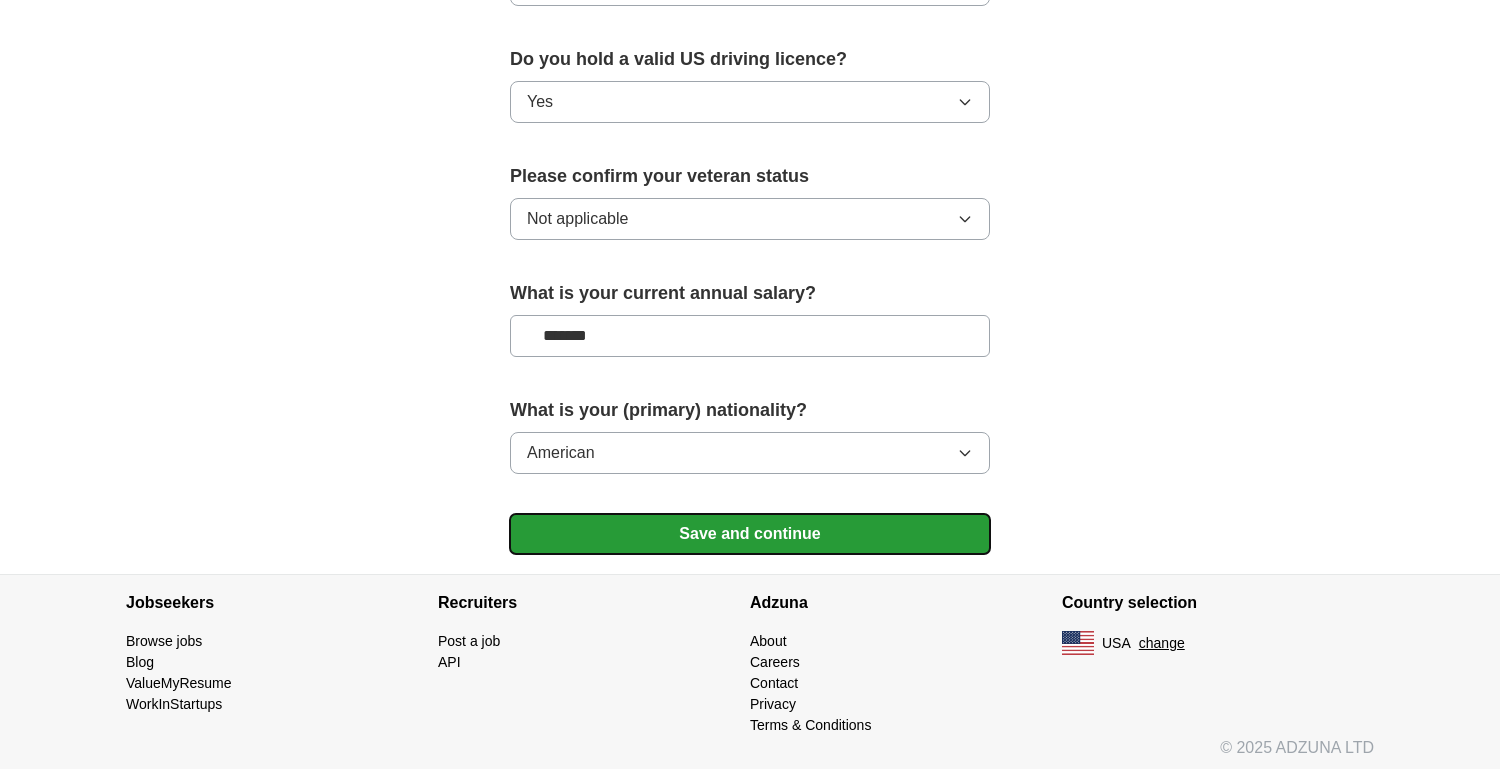click on "Save and continue" at bounding box center (750, 534) 